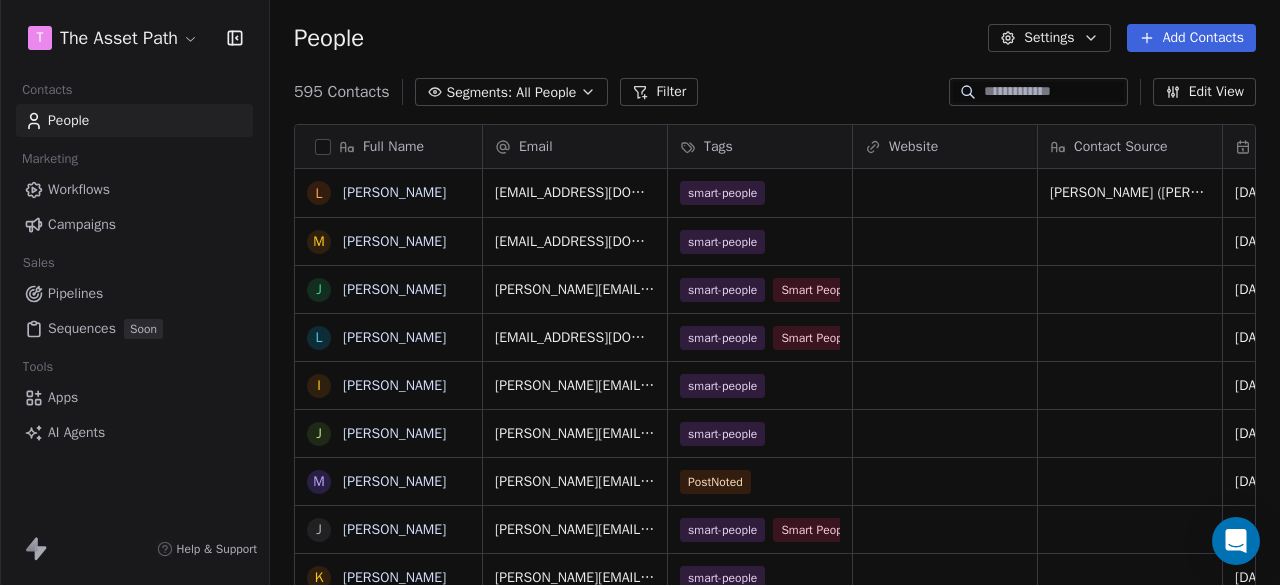 scroll, scrollTop: 0, scrollLeft: 0, axis: both 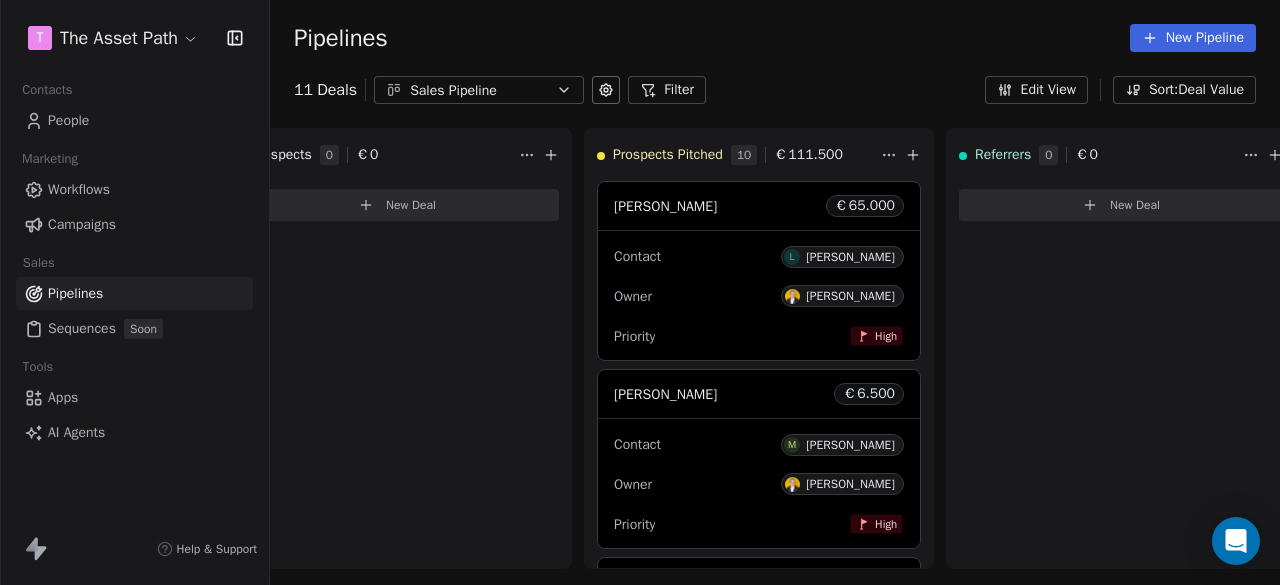 click 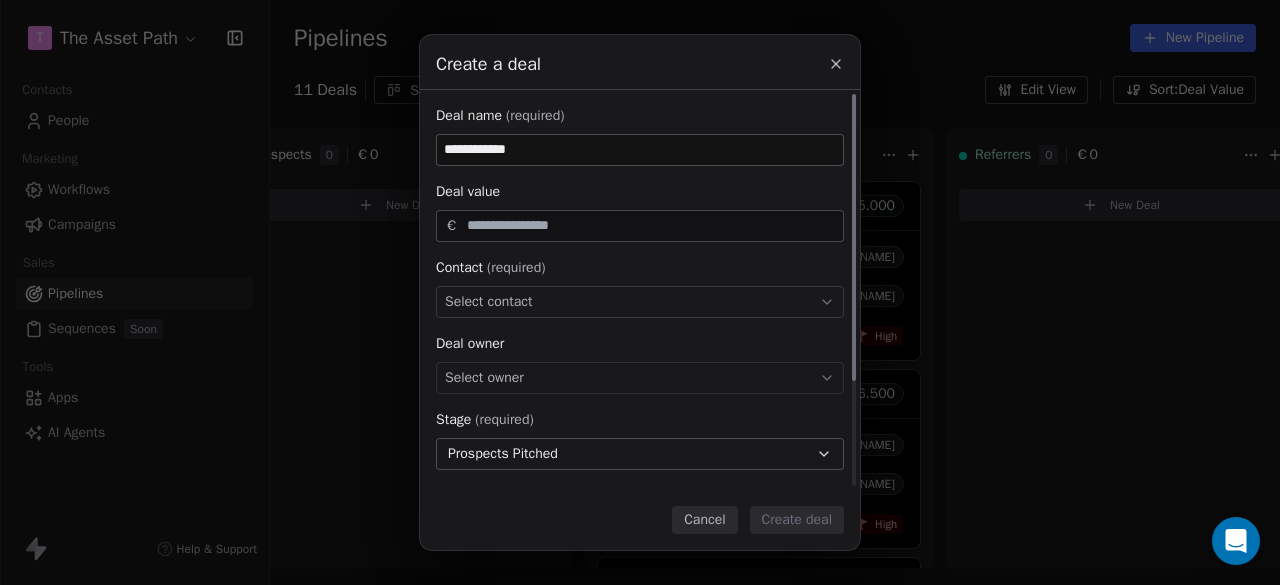 type on "**********" 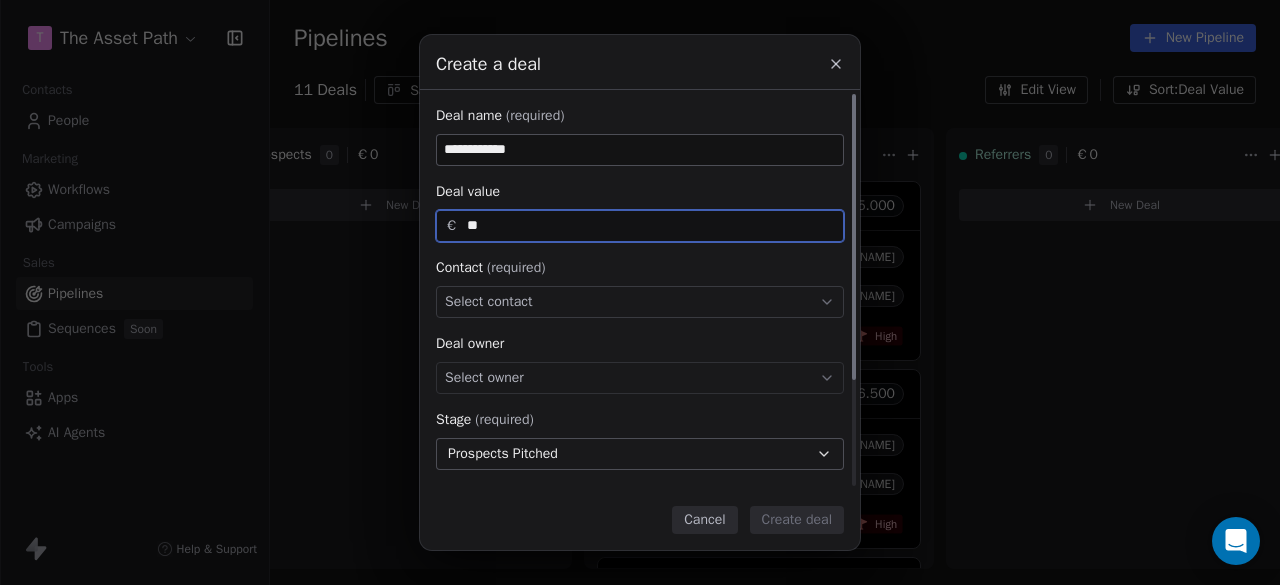 type on "*" 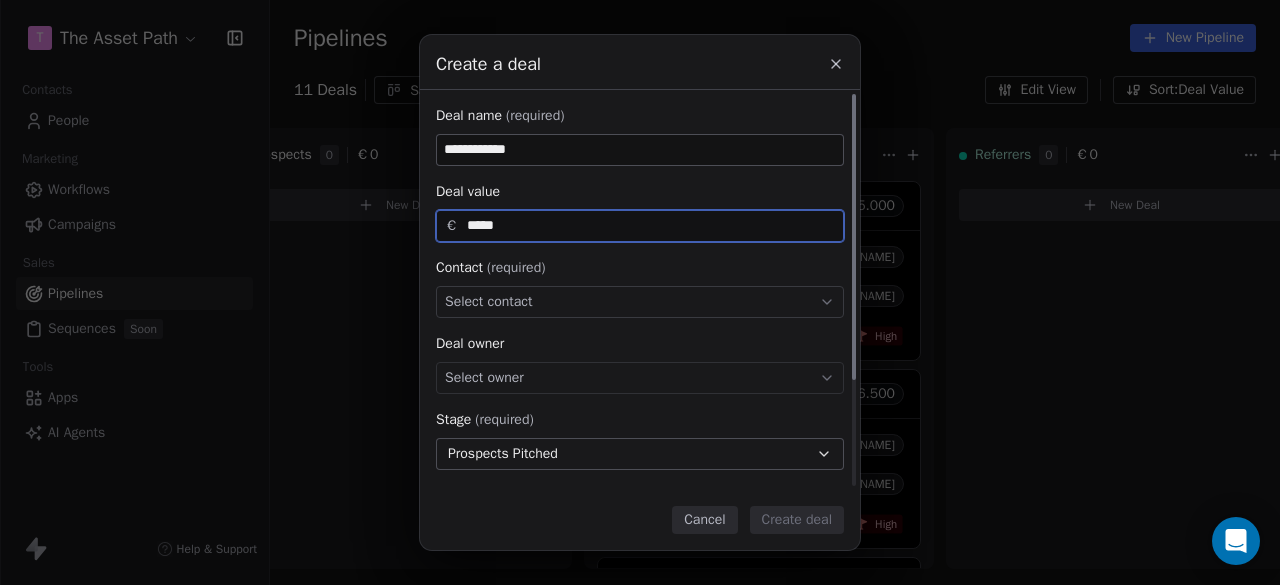 type on "*****" 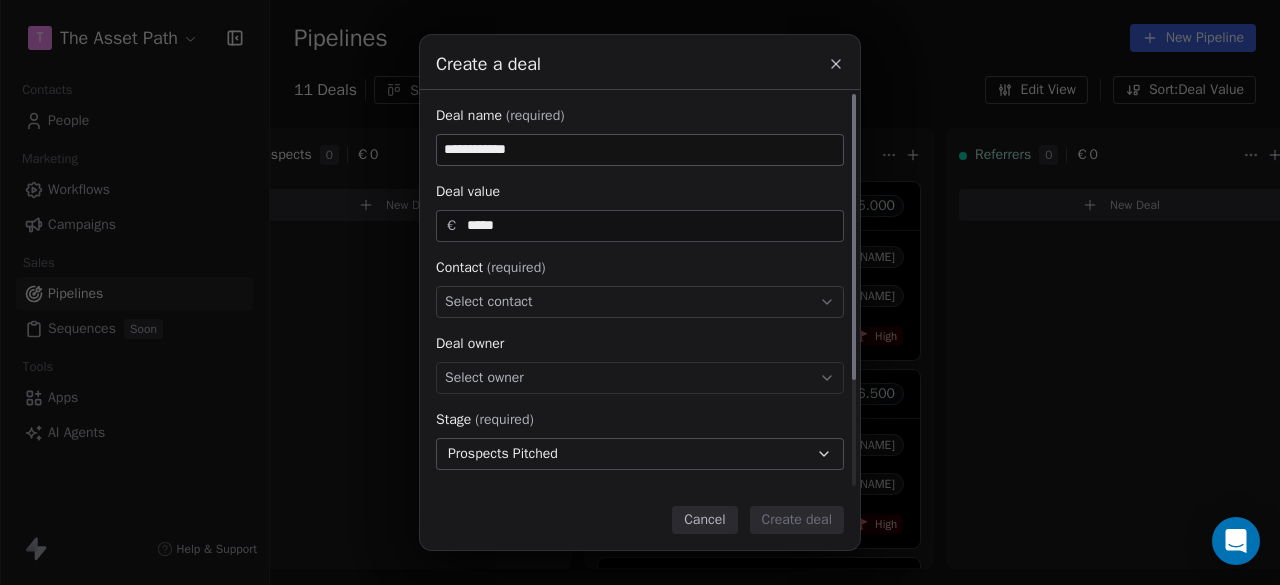 click on "Select contact" at bounding box center (640, 302) 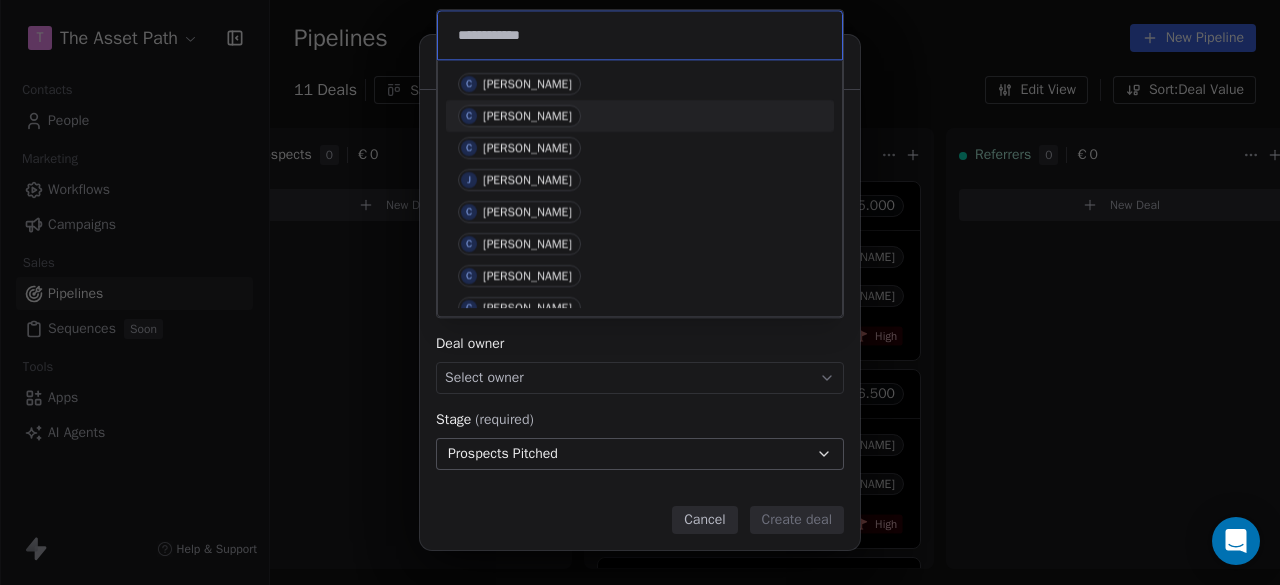 type on "**********" 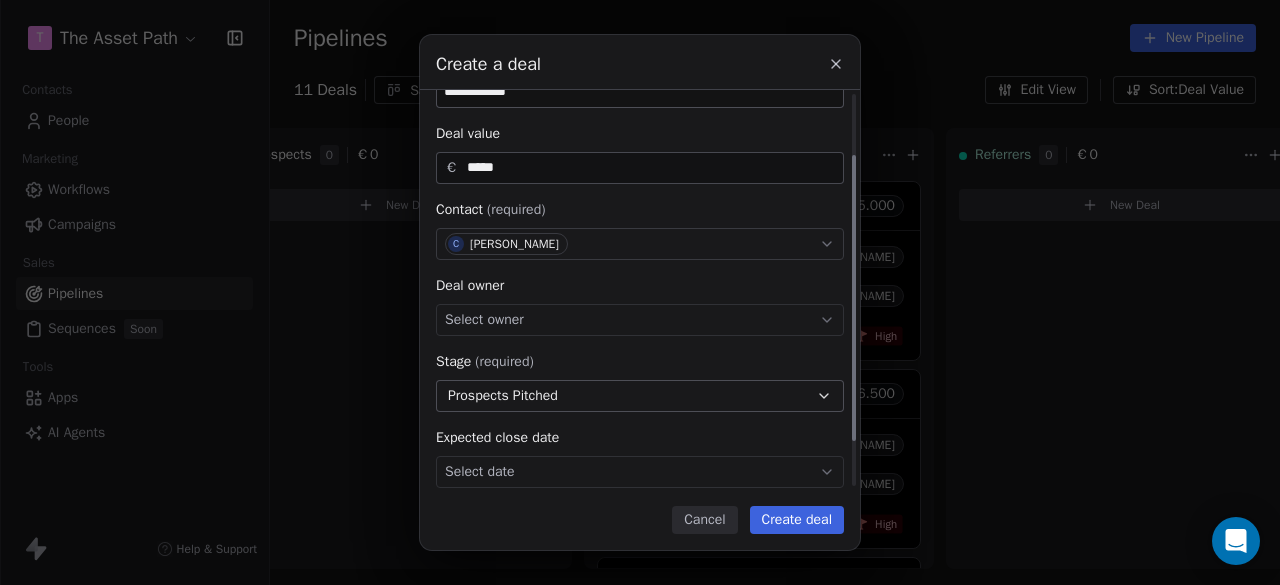 scroll, scrollTop: 100, scrollLeft: 0, axis: vertical 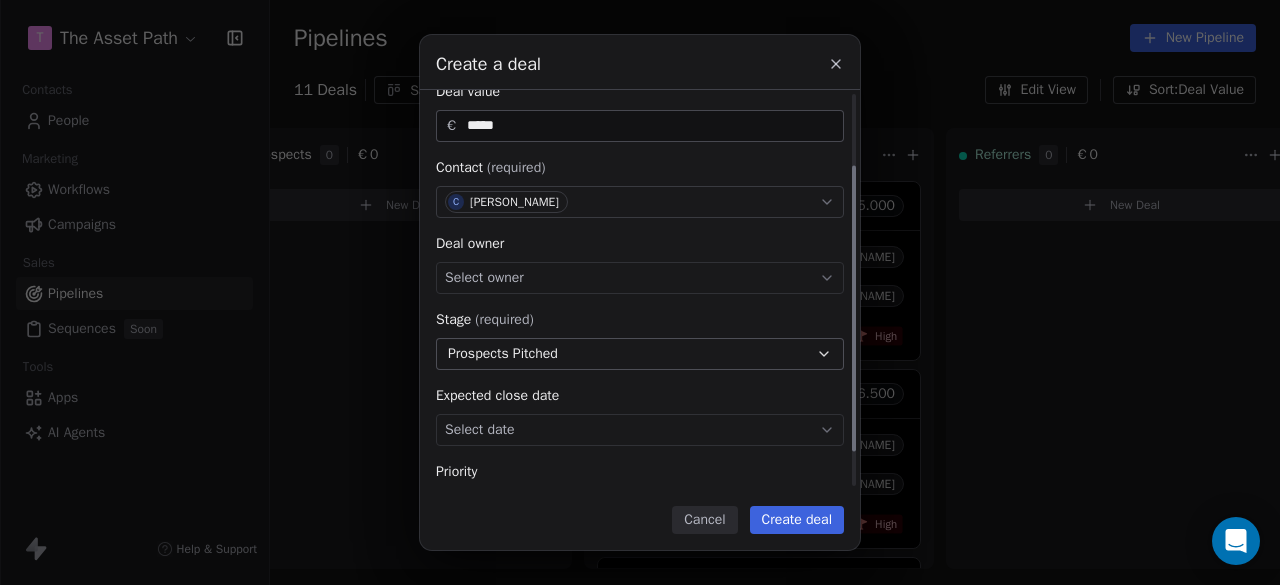 click on "Select owner" at bounding box center [640, 278] 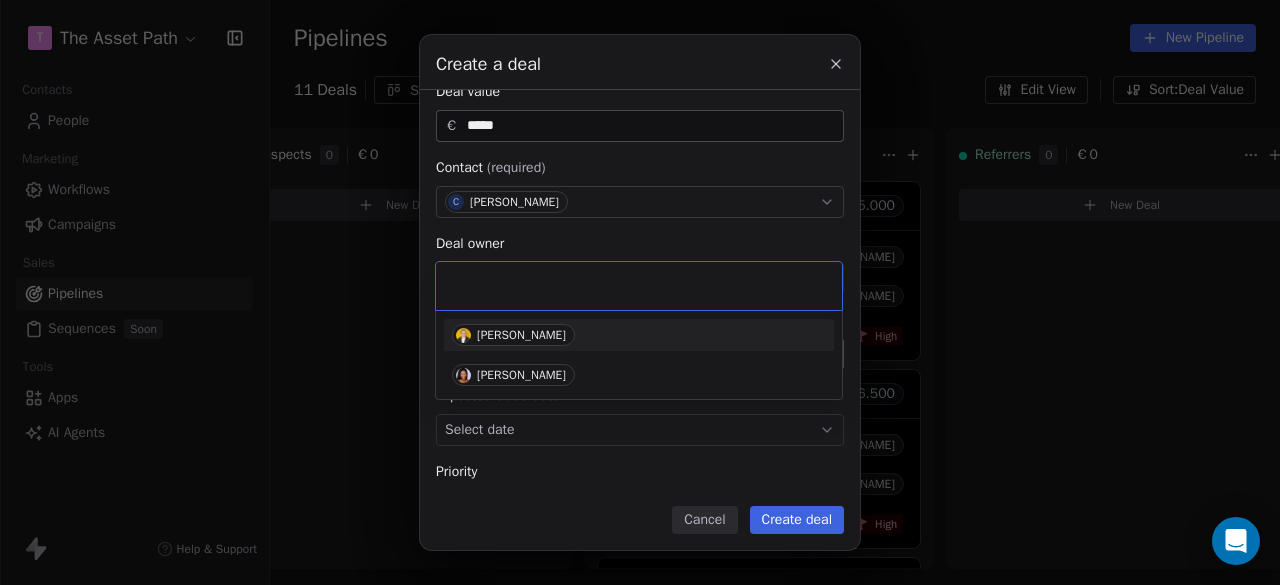 click on "[PERSON_NAME]" at bounding box center (639, 335) 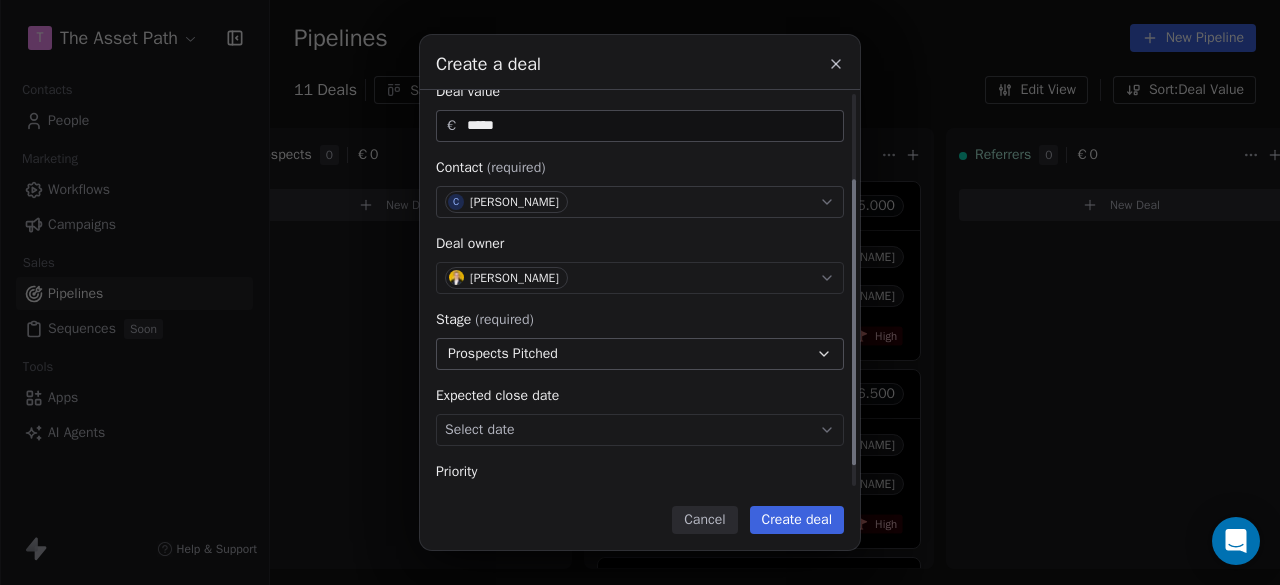 scroll, scrollTop: 148, scrollLeft: 0, axis: vertical 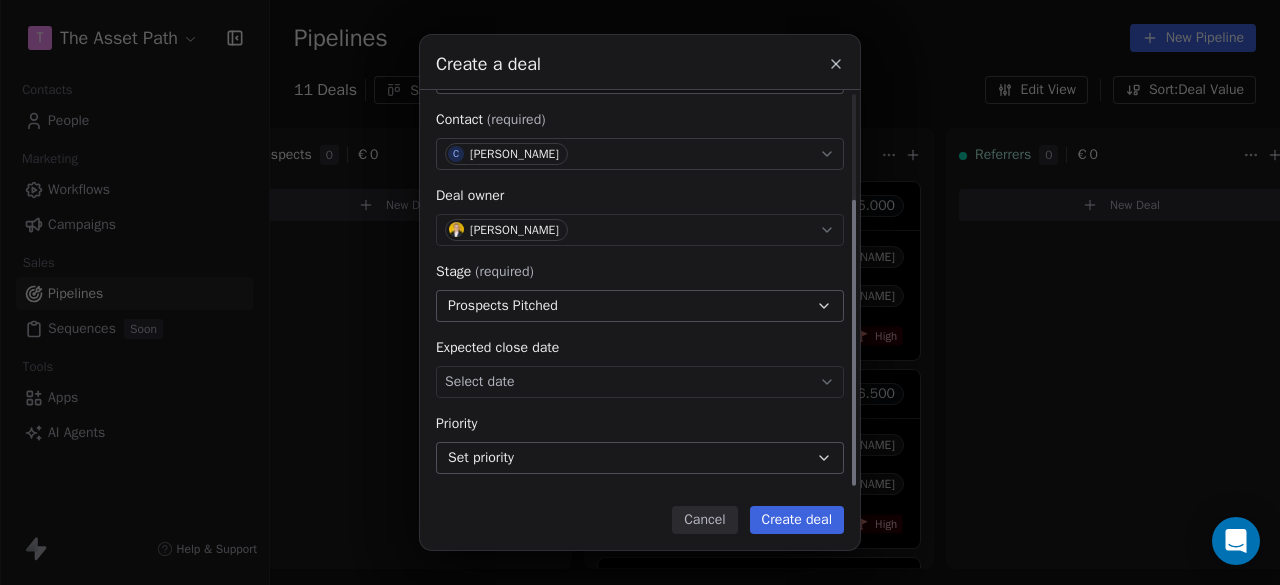 click on "Set priority" at bounding box center (640, 458) 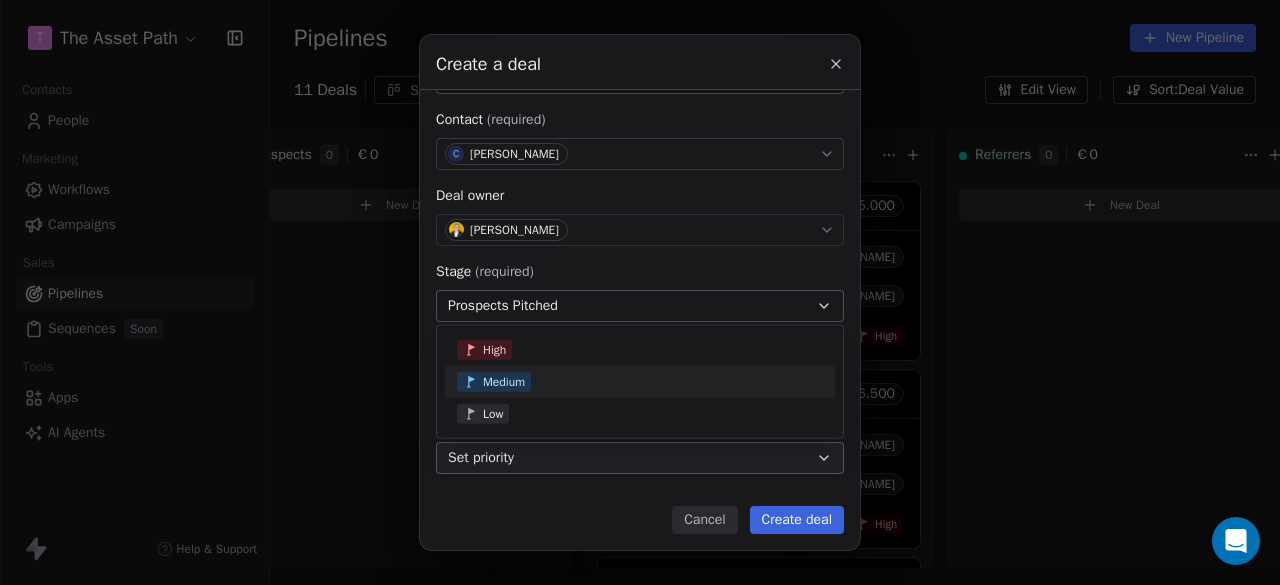 click on "Medium" at bounding box center [640, 382] 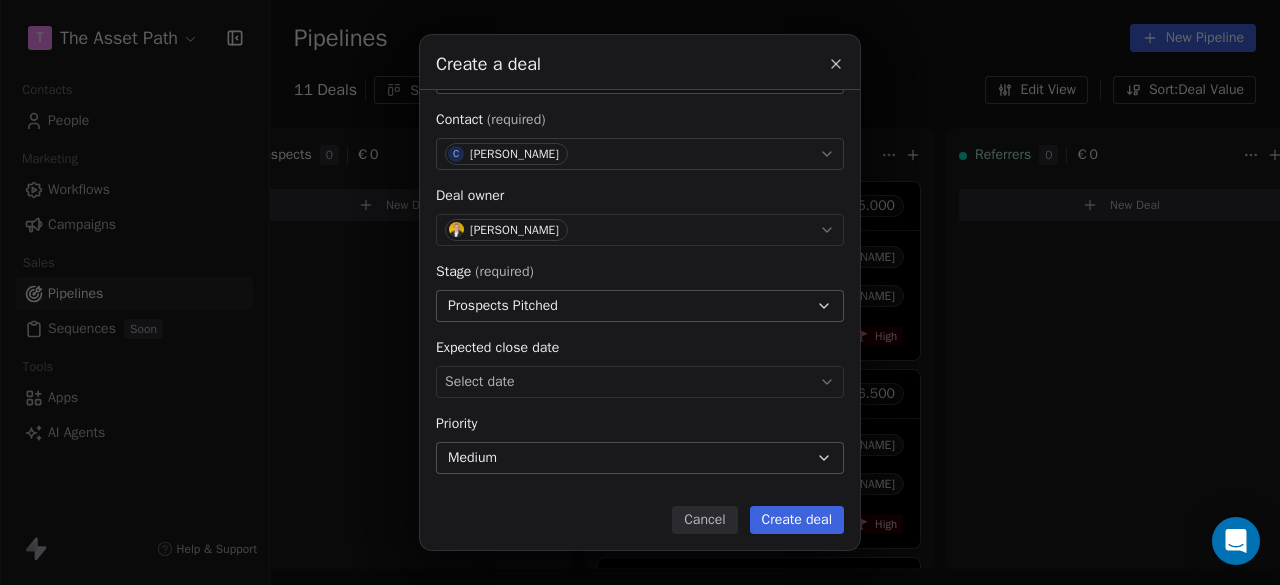 click on "Create deal" at bounding box center (797, 520) 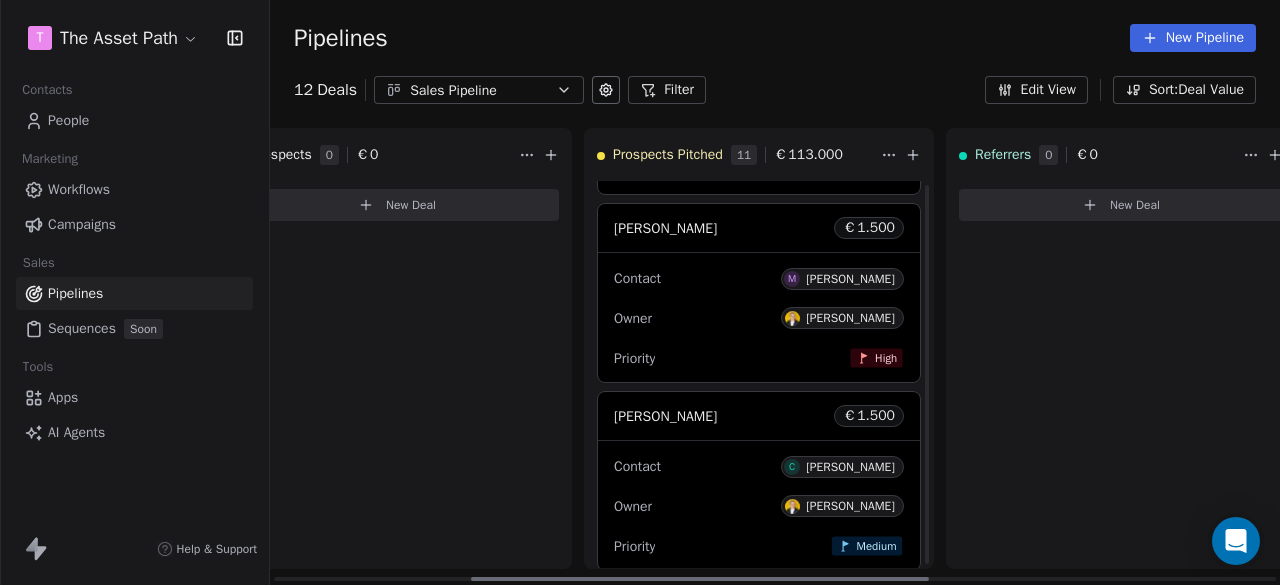 scroll, scrollTop: 1689, scrollLeft: 0, axis: vertical 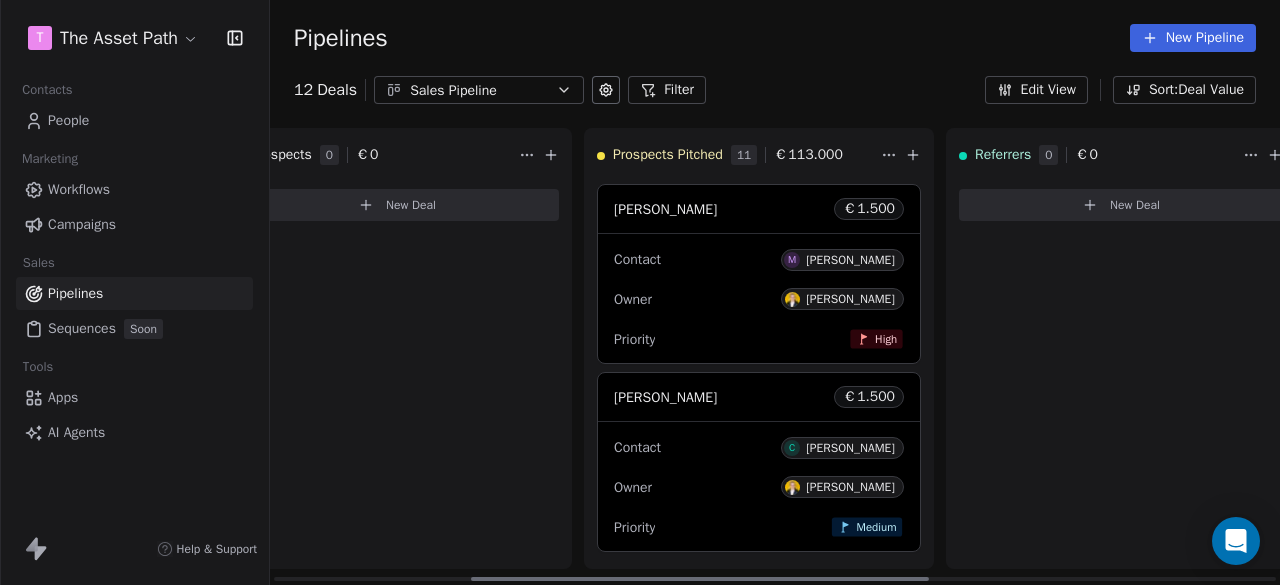 click 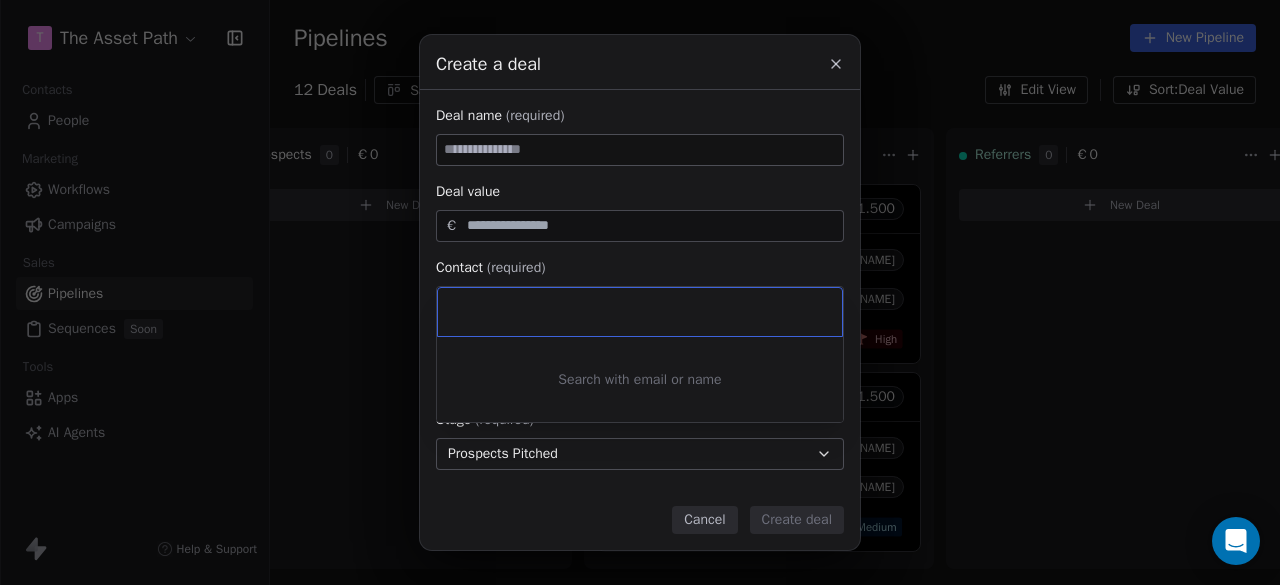 click on "Create a deal Deal name (required) Deal value € Contact (required) Select contact Deal owner Select owner Stage (required) Prospects Pitched Expected close date Select date Priority Set priority Cancel Create deal" at bounding box center (640, 292) 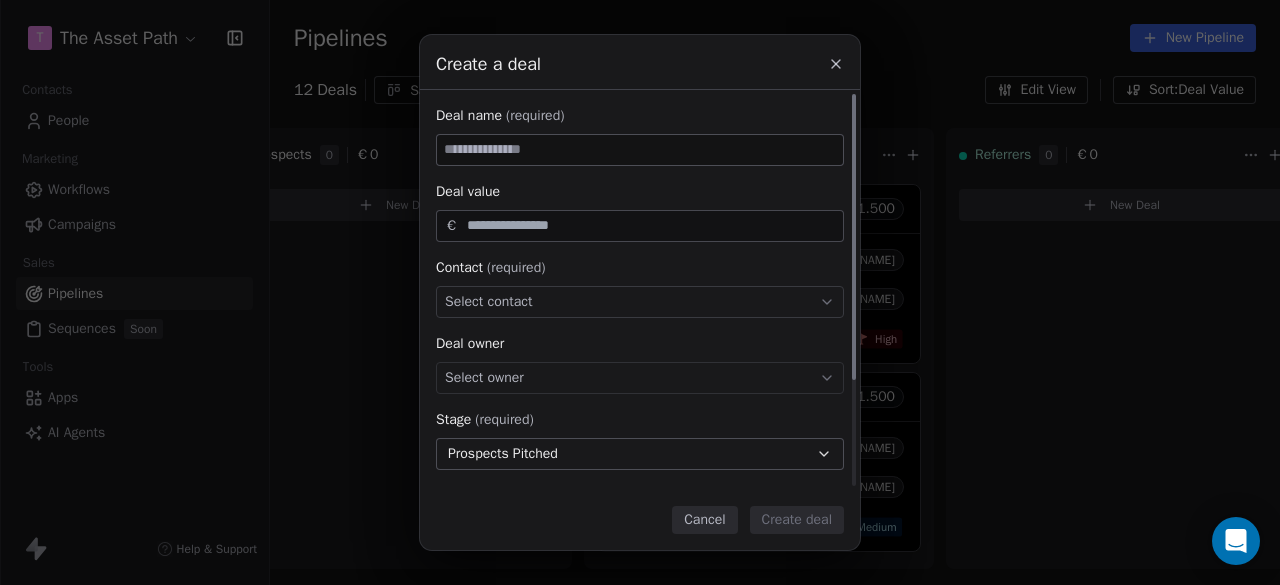 click at bounding box center [640, 150] 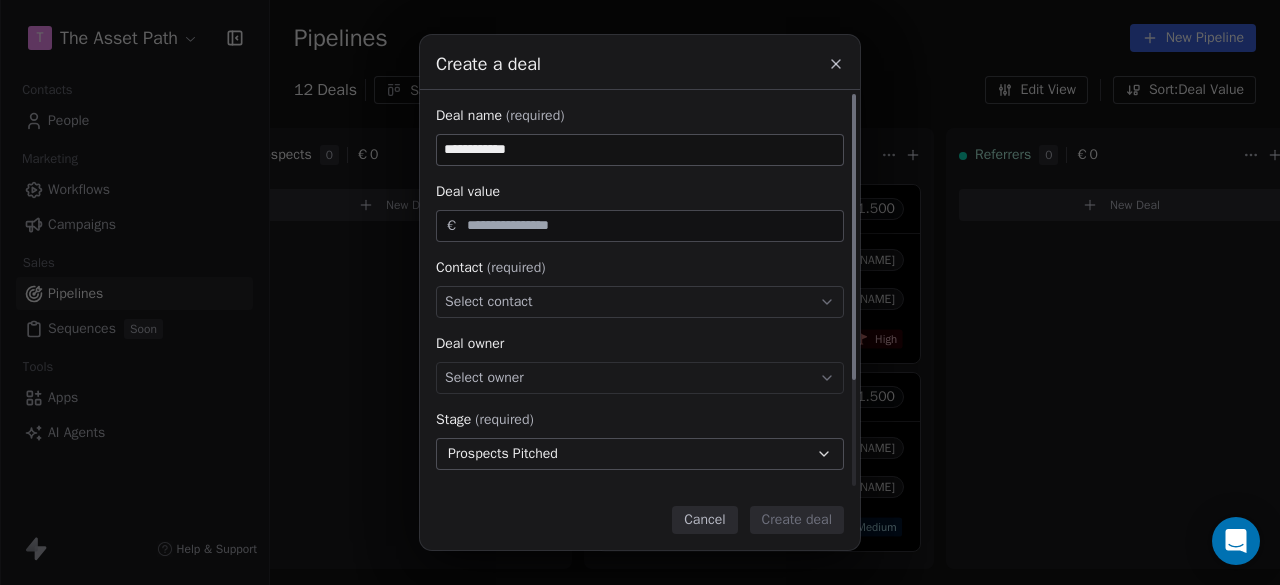 type on "**********" 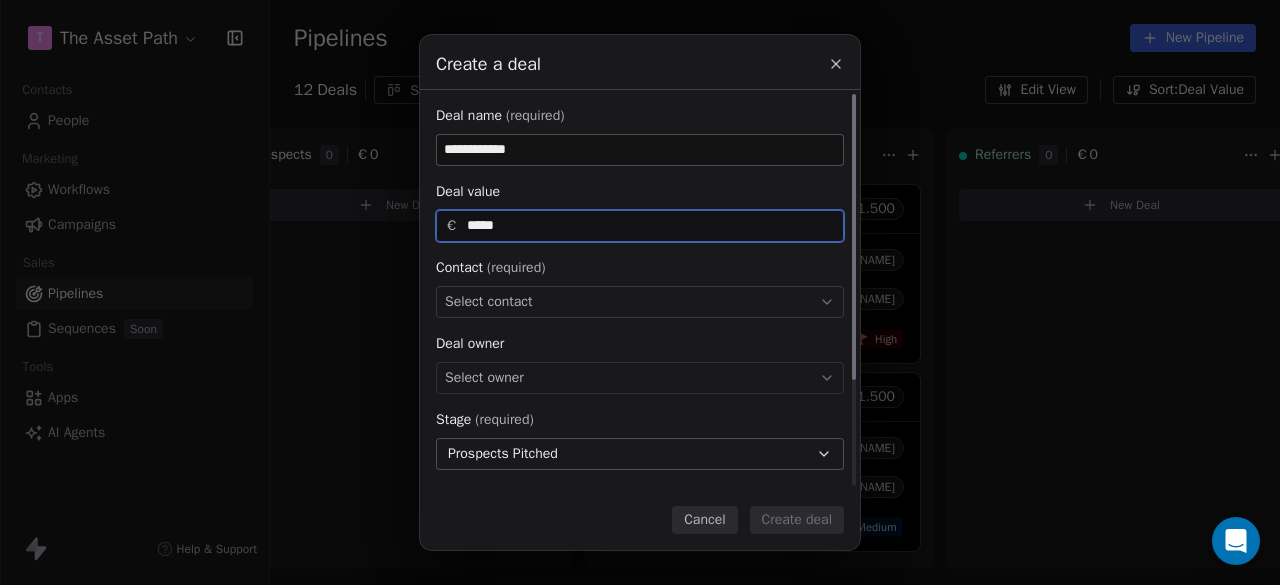 type on "*****" 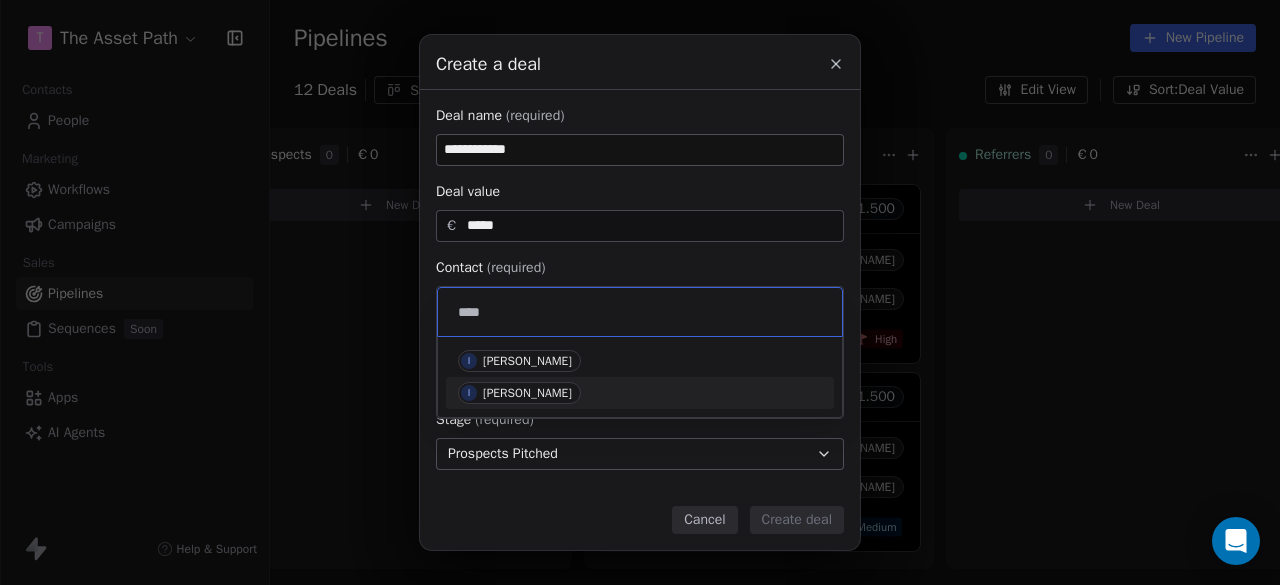 type on "***" 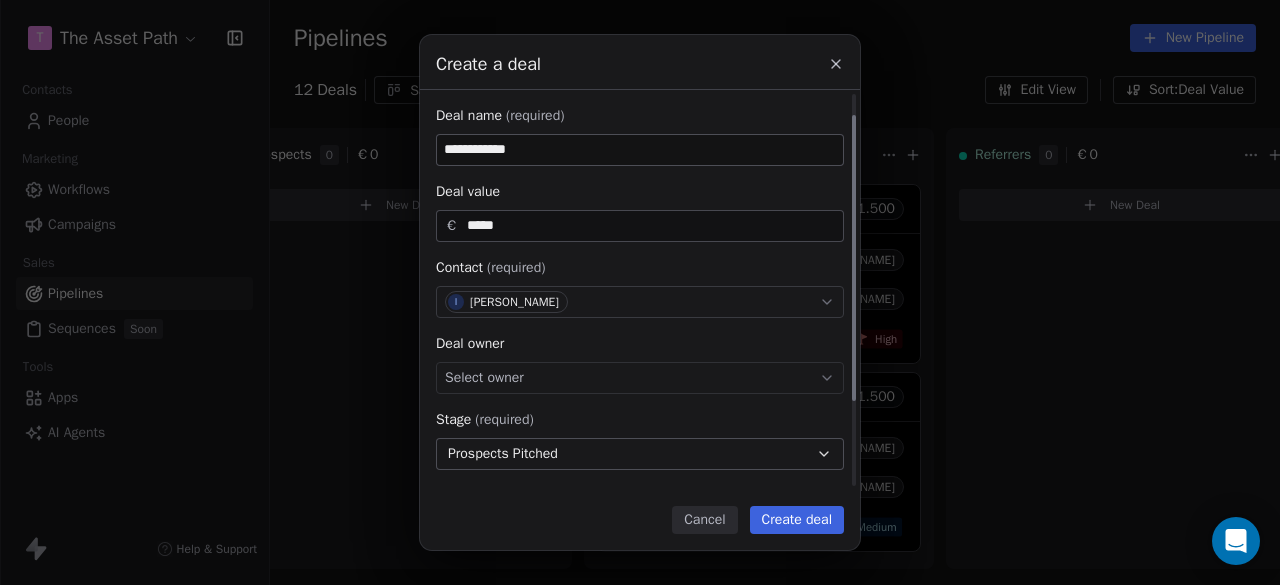 scroll, scrollTop: 100, scrollLeft: 0, axis: vertical 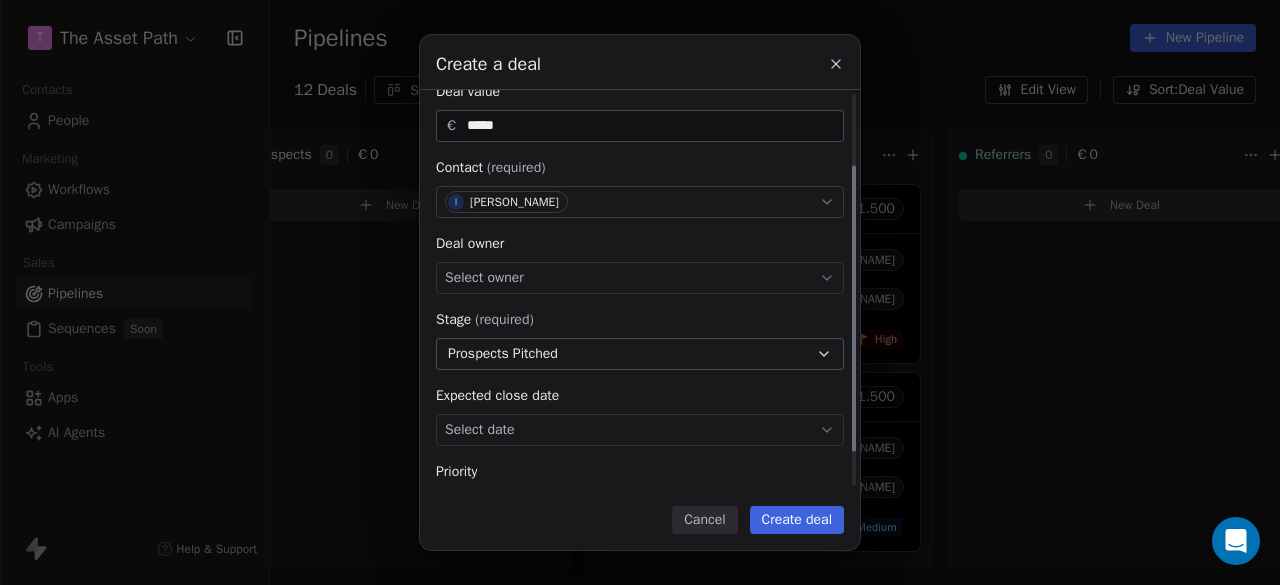 click on "Select owner" at bounding box center (640, 278) 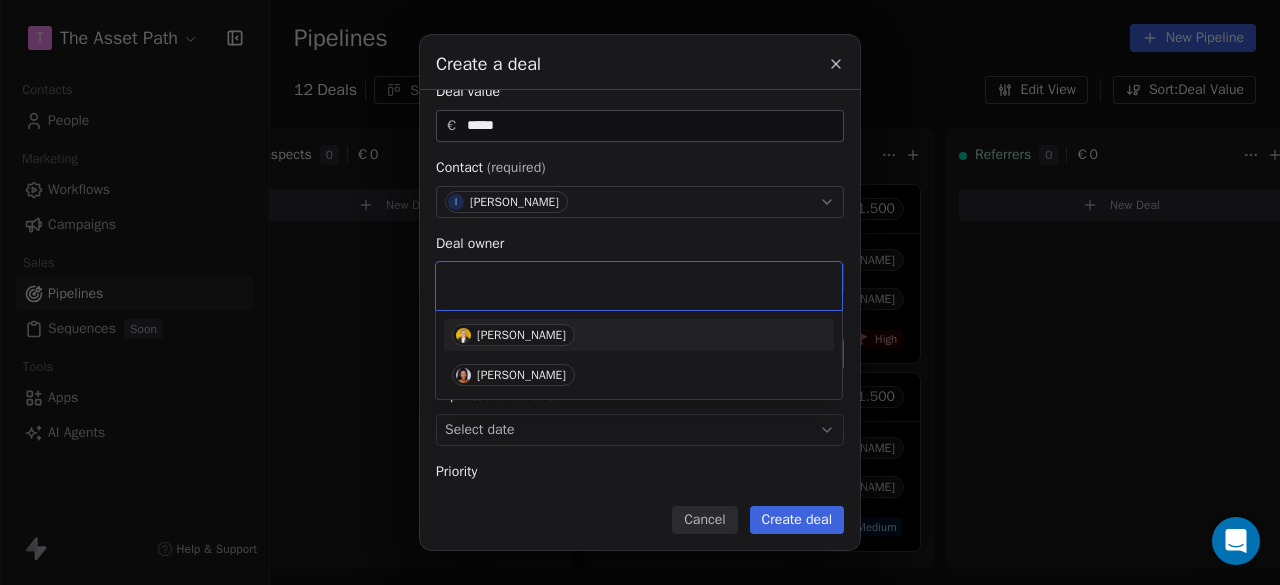click on "[PERSON_NAME]" at bounding box center [639, 335] 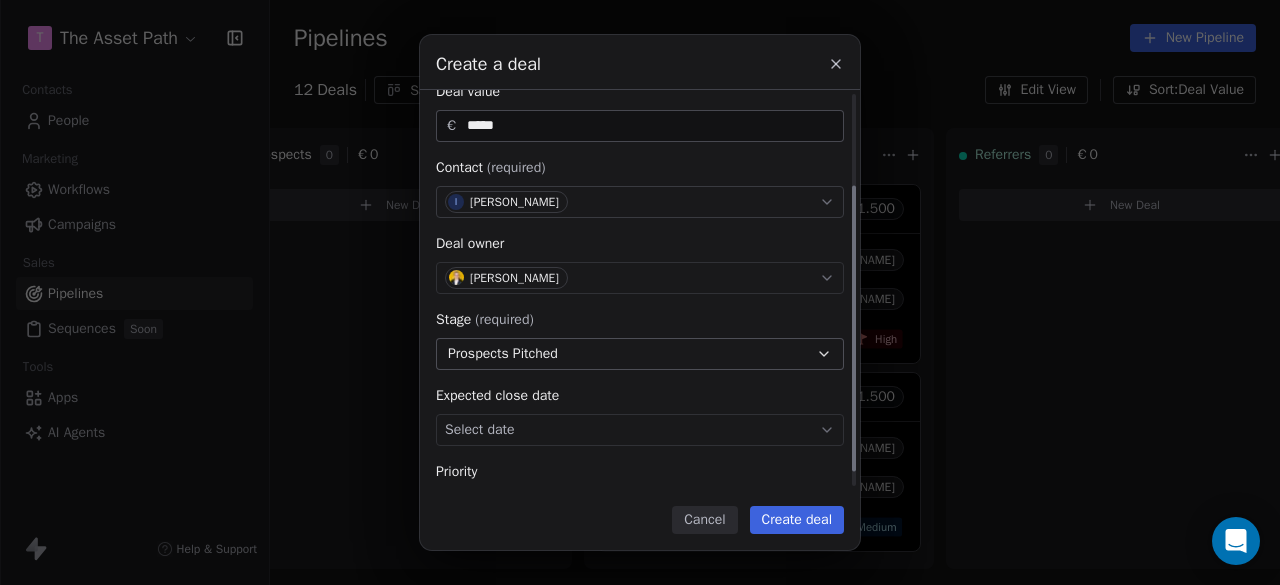 scroll, scrollTop: 148, scrollLeft: 0, axis: vertical 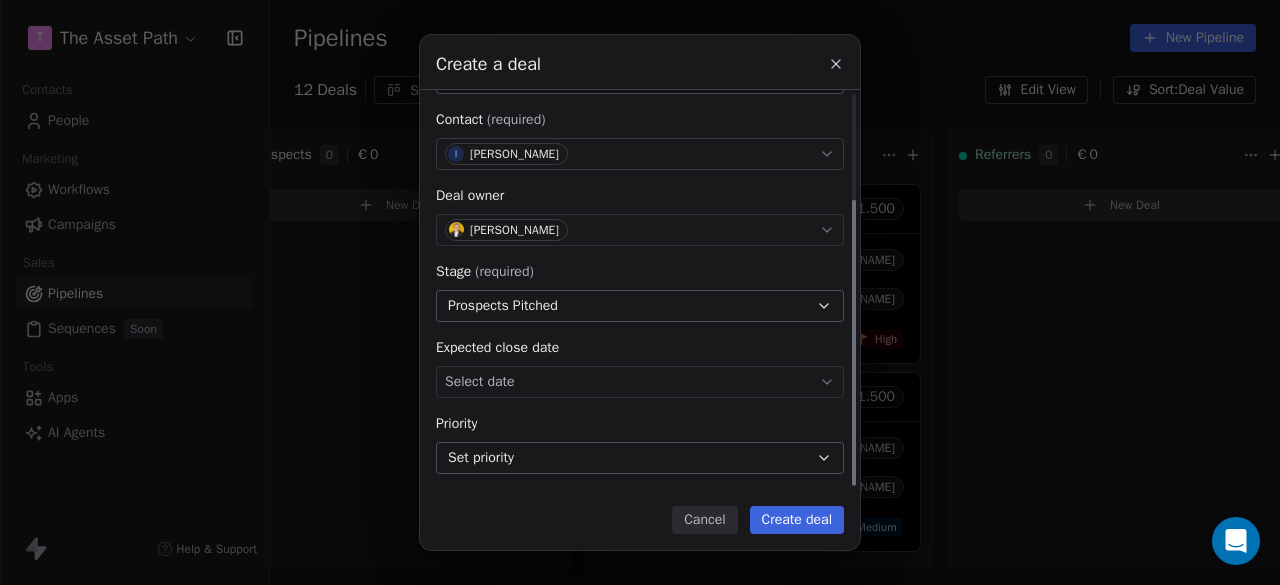 click on "Set priority" at bounding box center (640, 458) 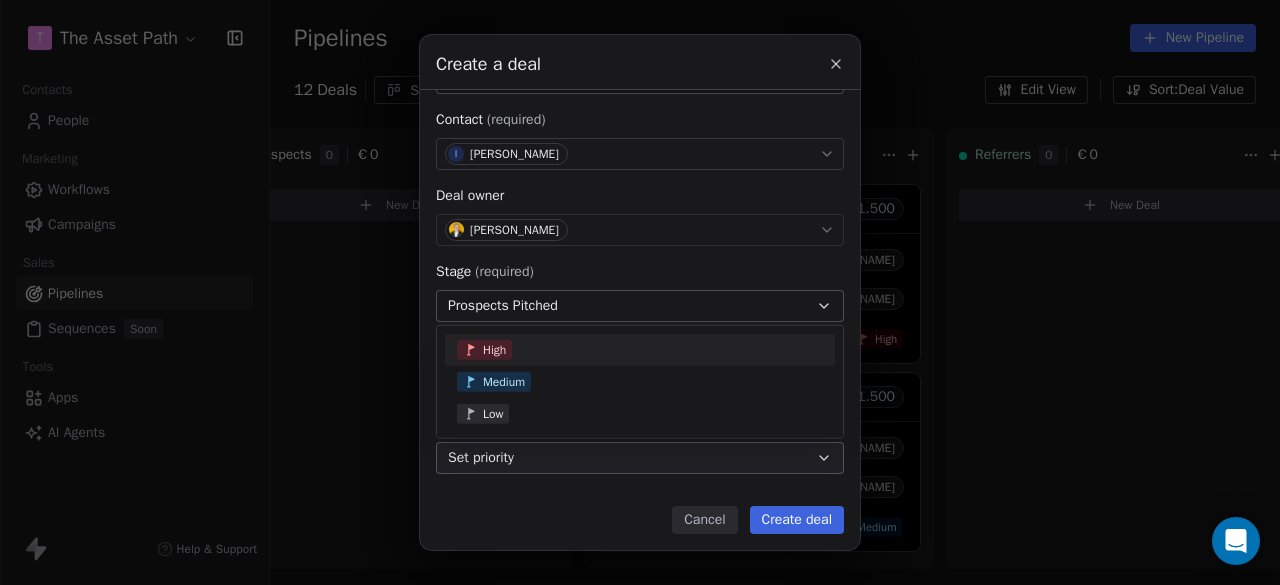 click on "High" at bounding box center [640, 350] 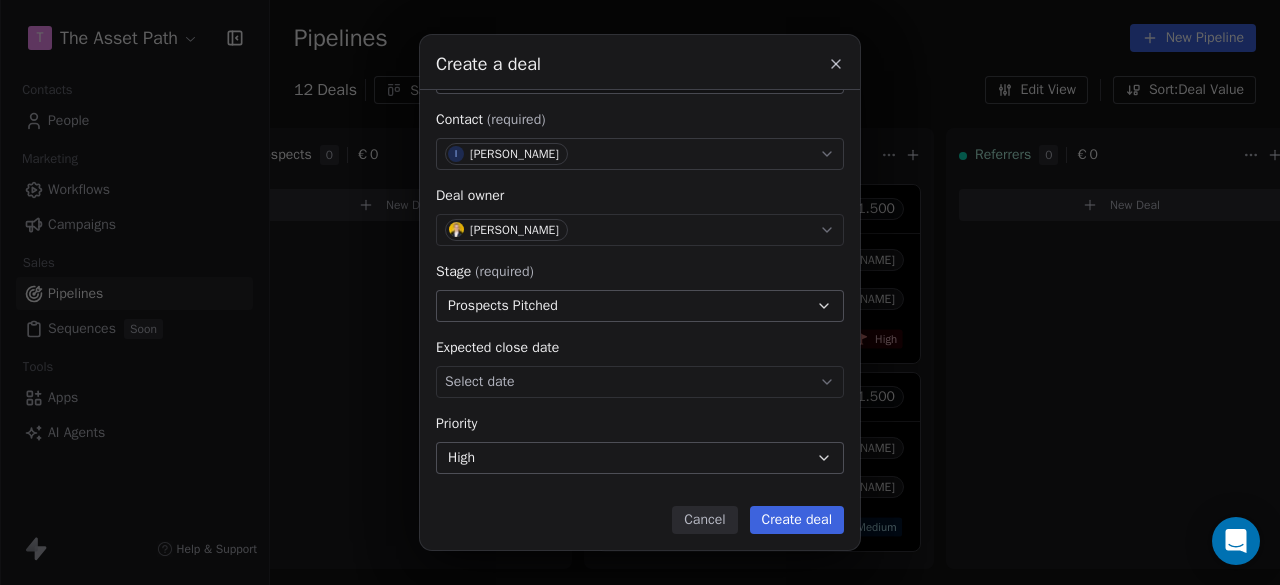 click on "Create deal" at bounding box center [797, 520] 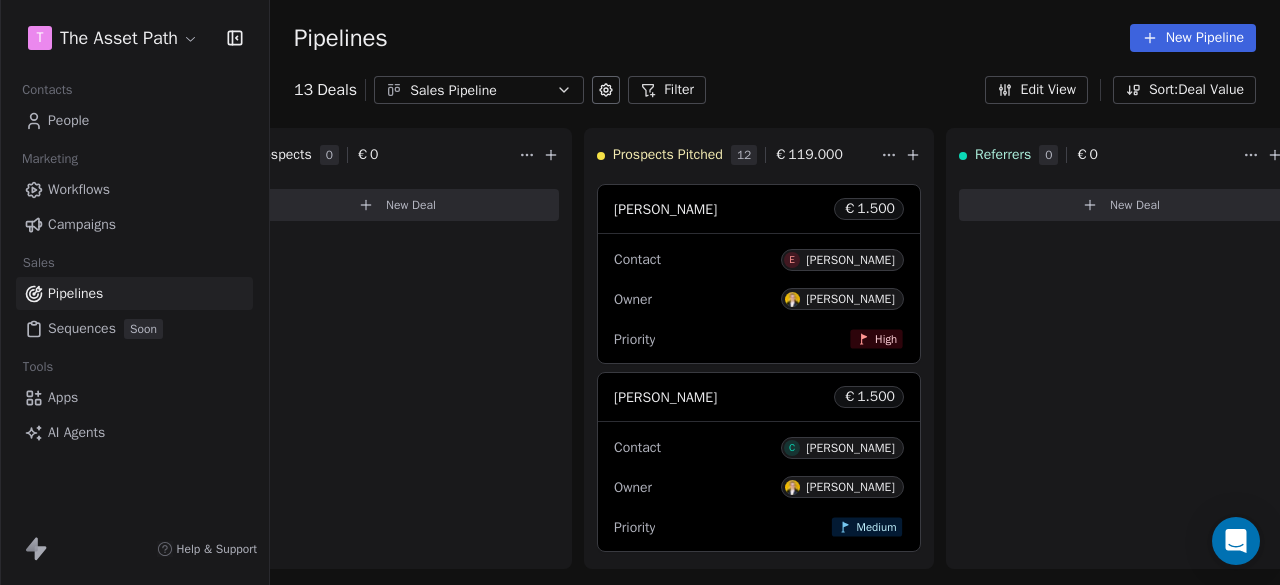 click on "People" at bounding box center (134, 120) 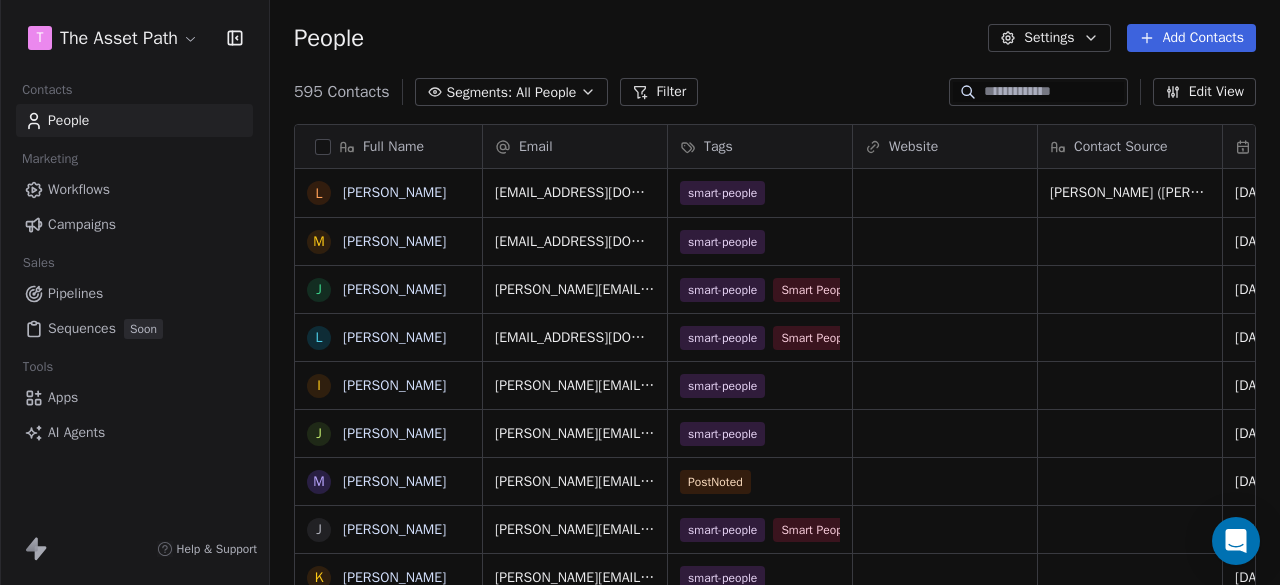 scroll, scrollTop: 16, scrollLeft: 16, axis: both 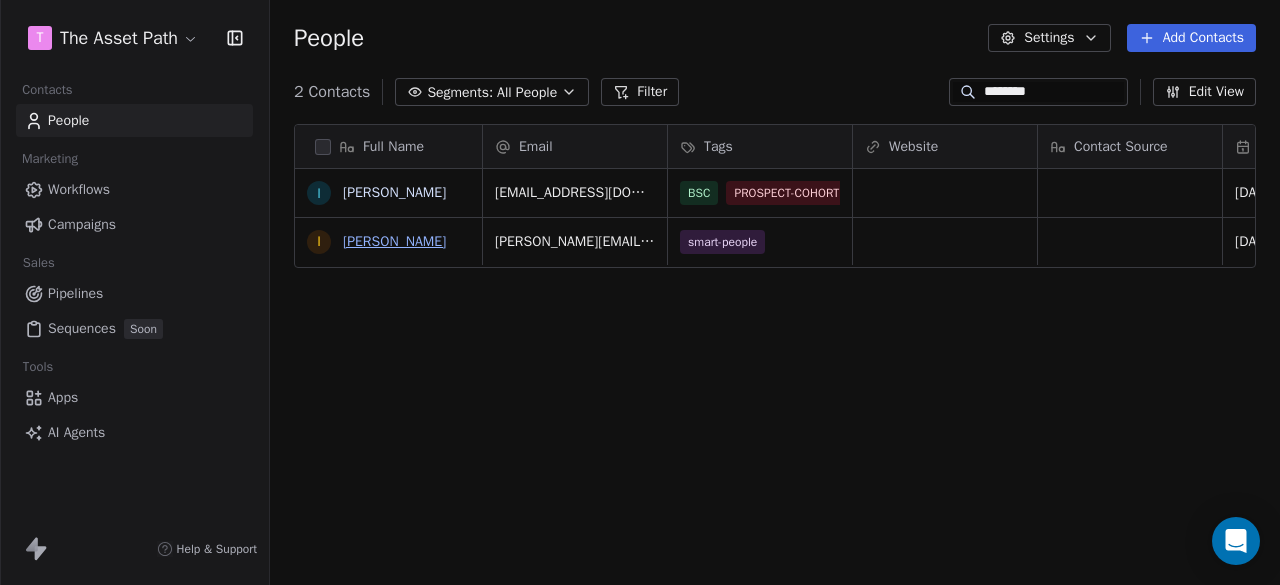 type on "********" 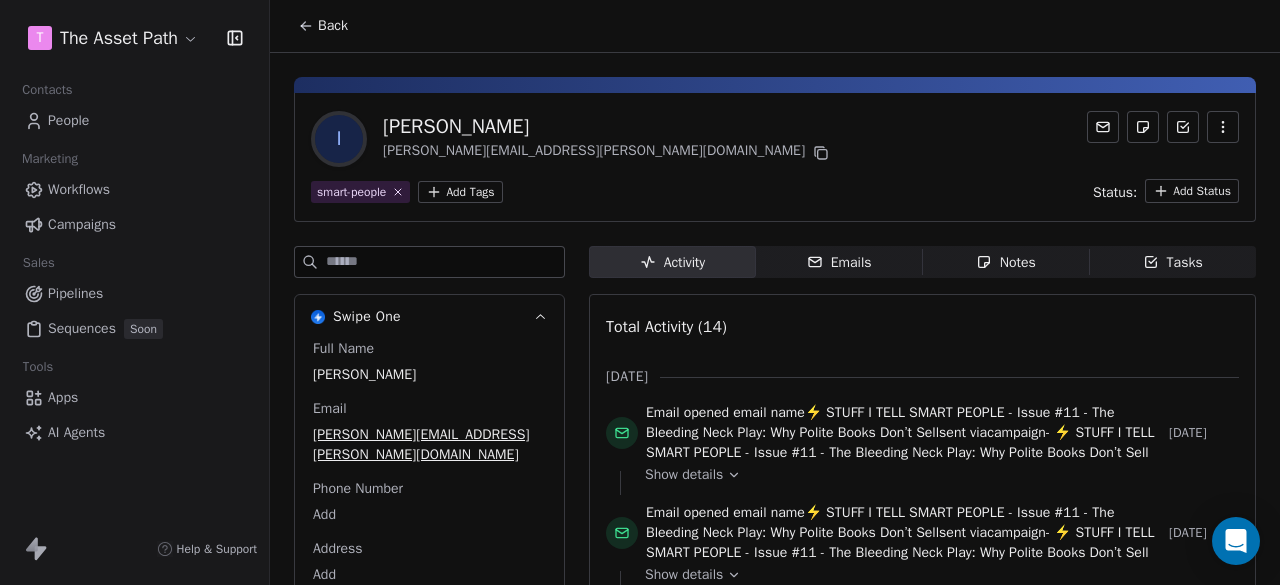 click 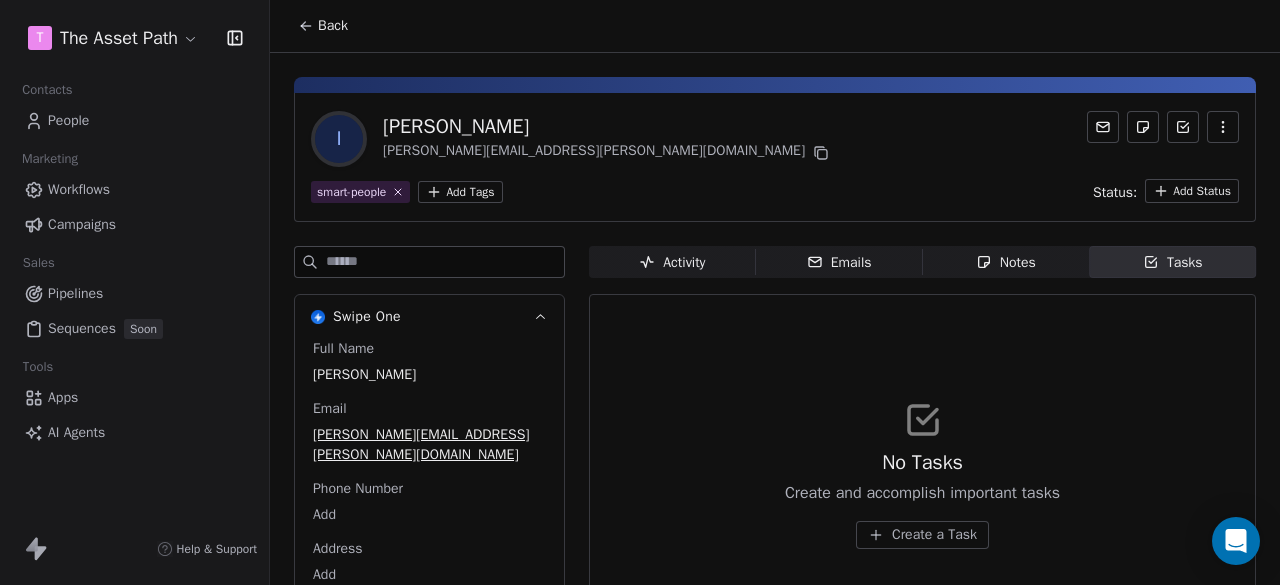 click on "Create a Task" at bounding box center [934, 535] 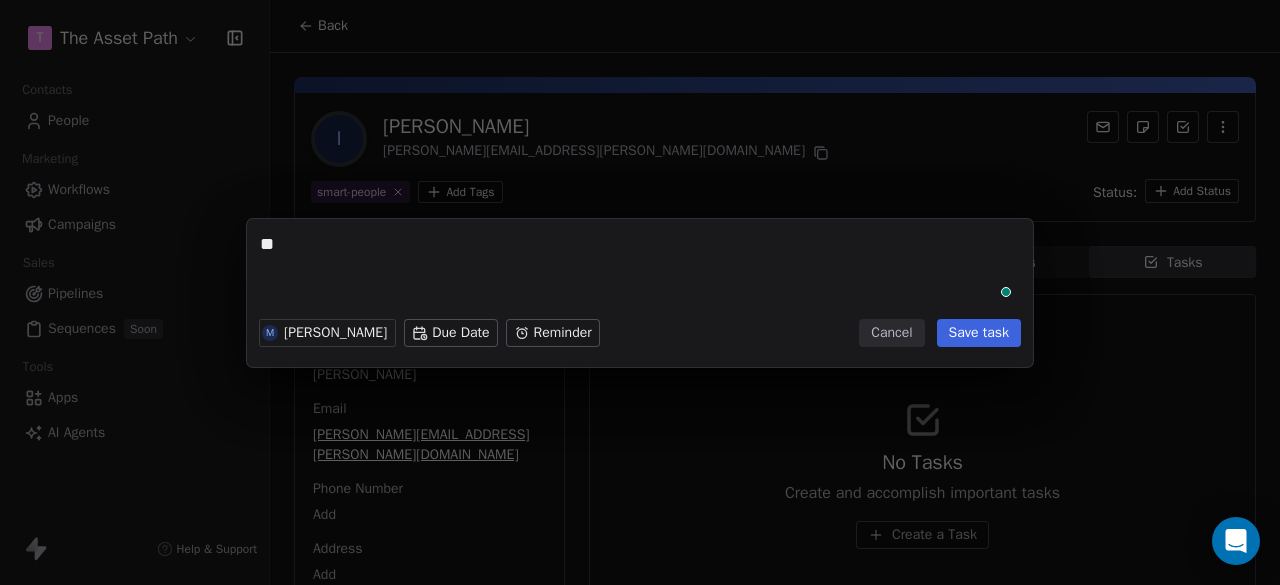 type on "*" 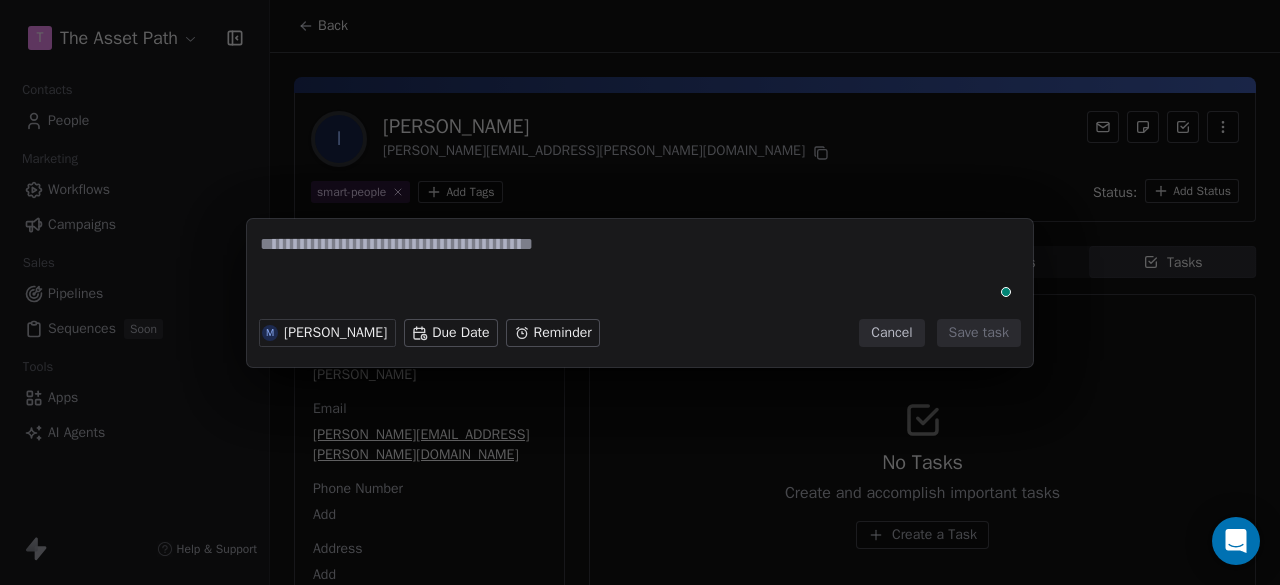 type on "*" 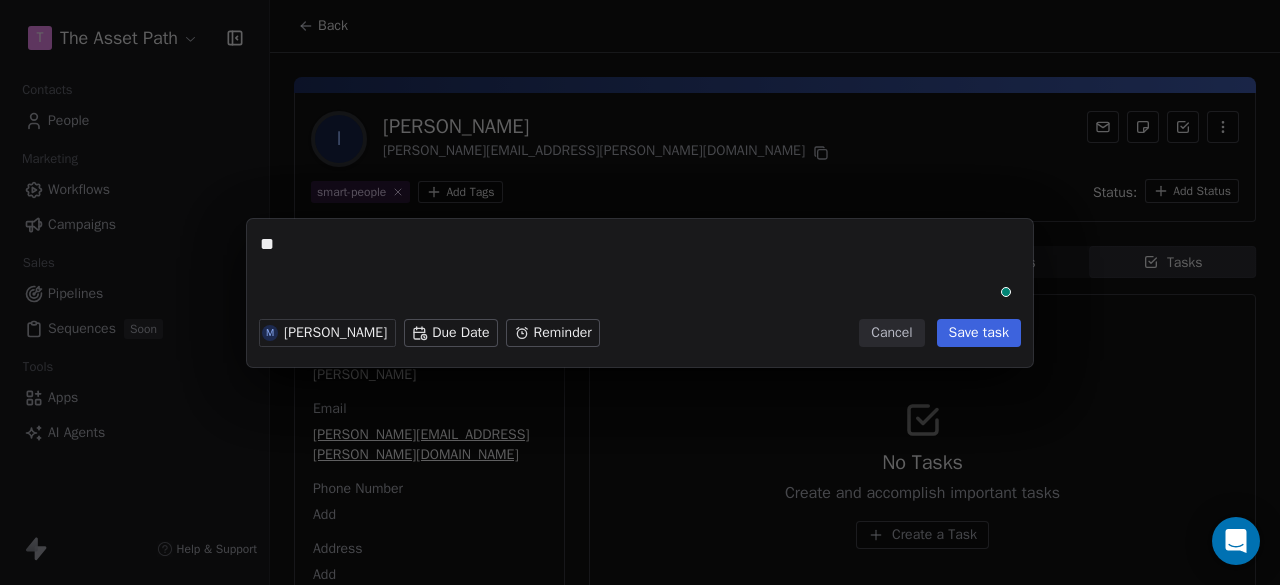 type on "*" 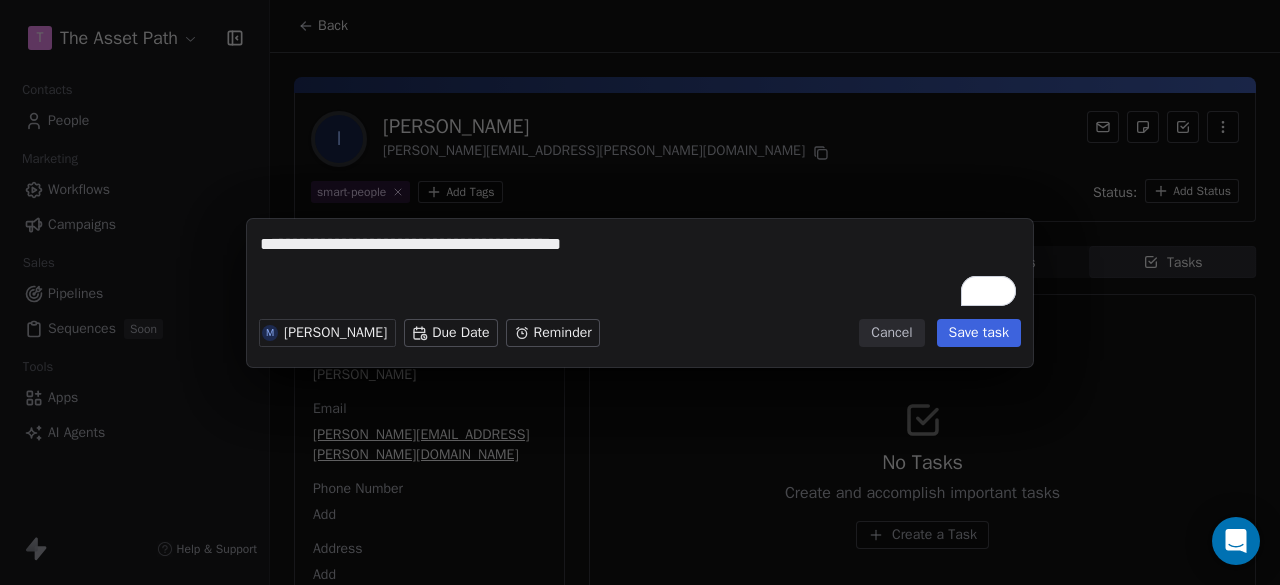 type on "**********" 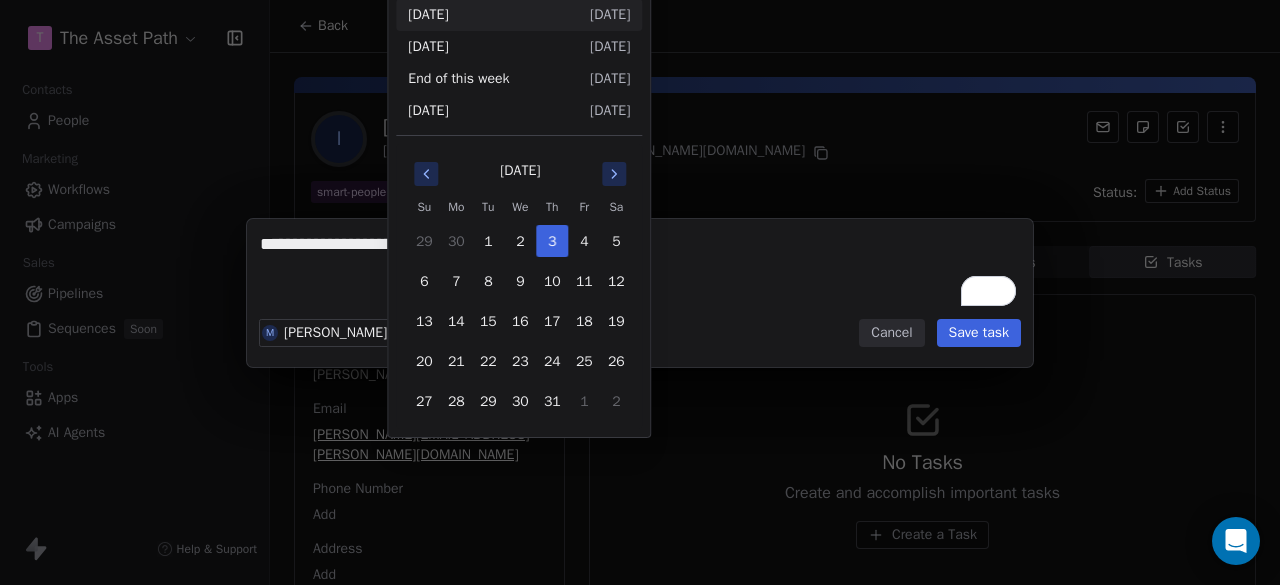 click 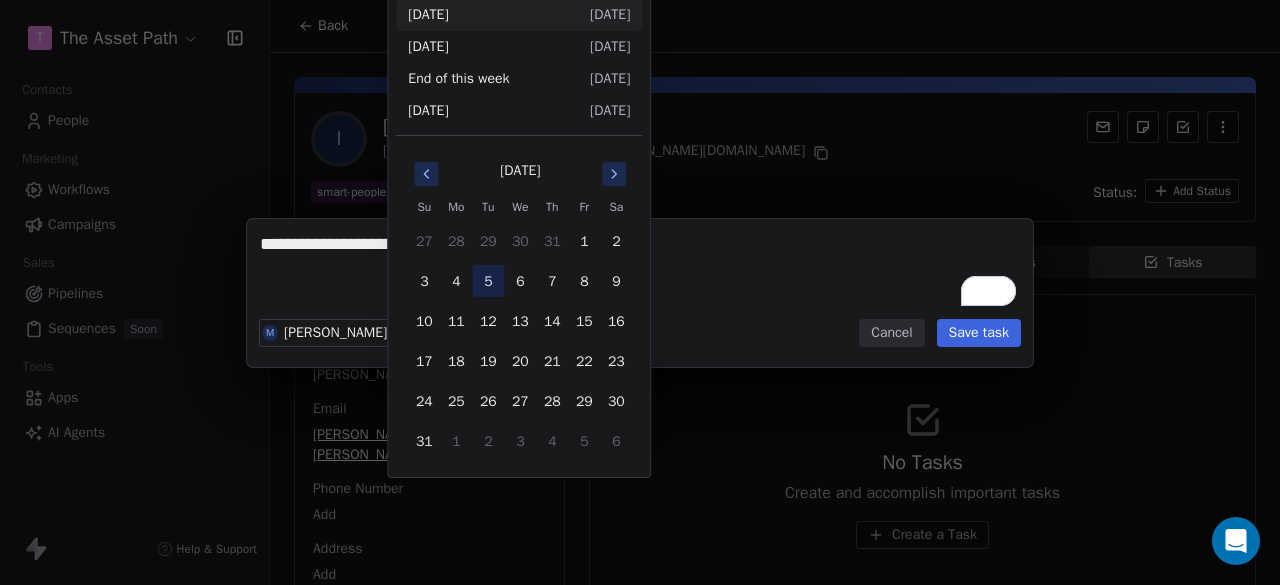 click on "5" at bounding box center [488, 281] 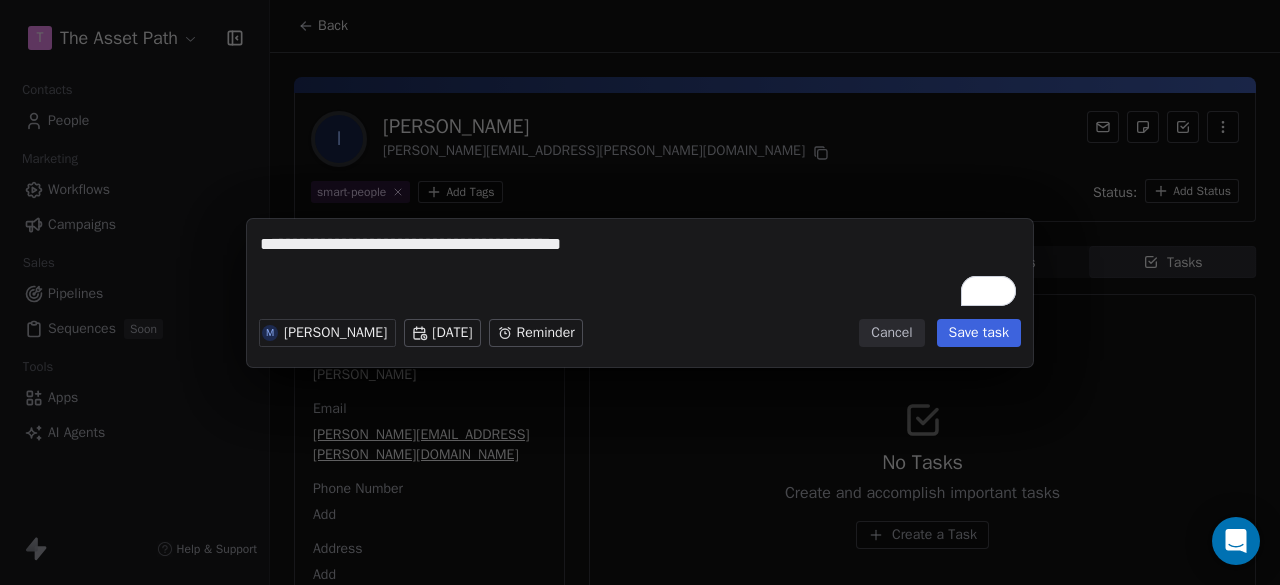 click on "Save task" at bounding box center (979, 333) 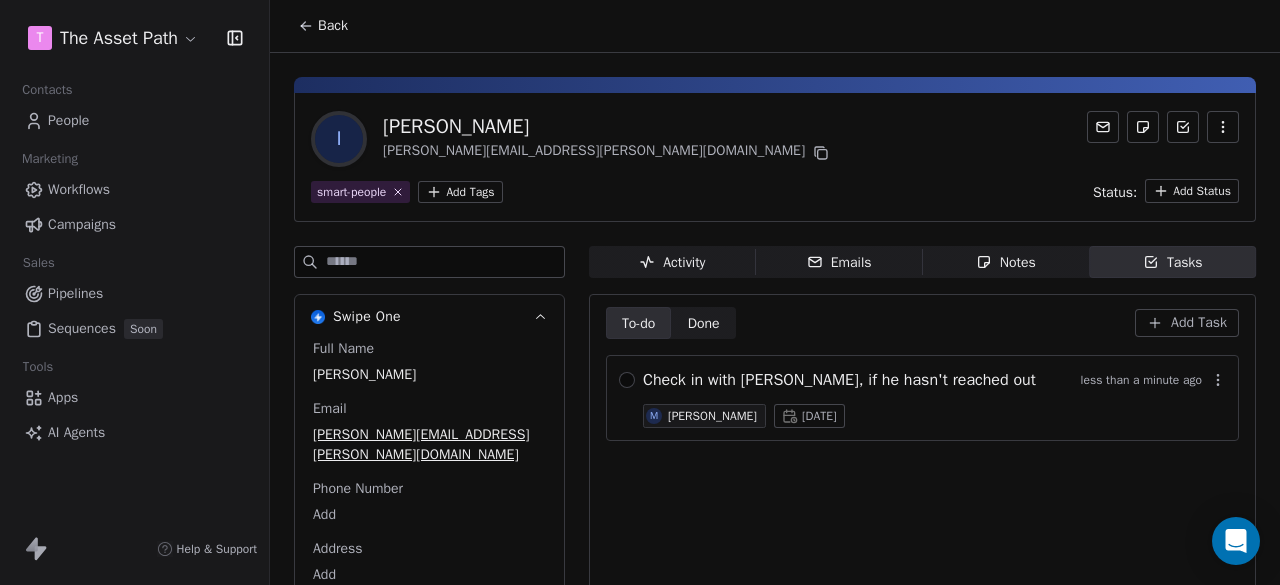 click 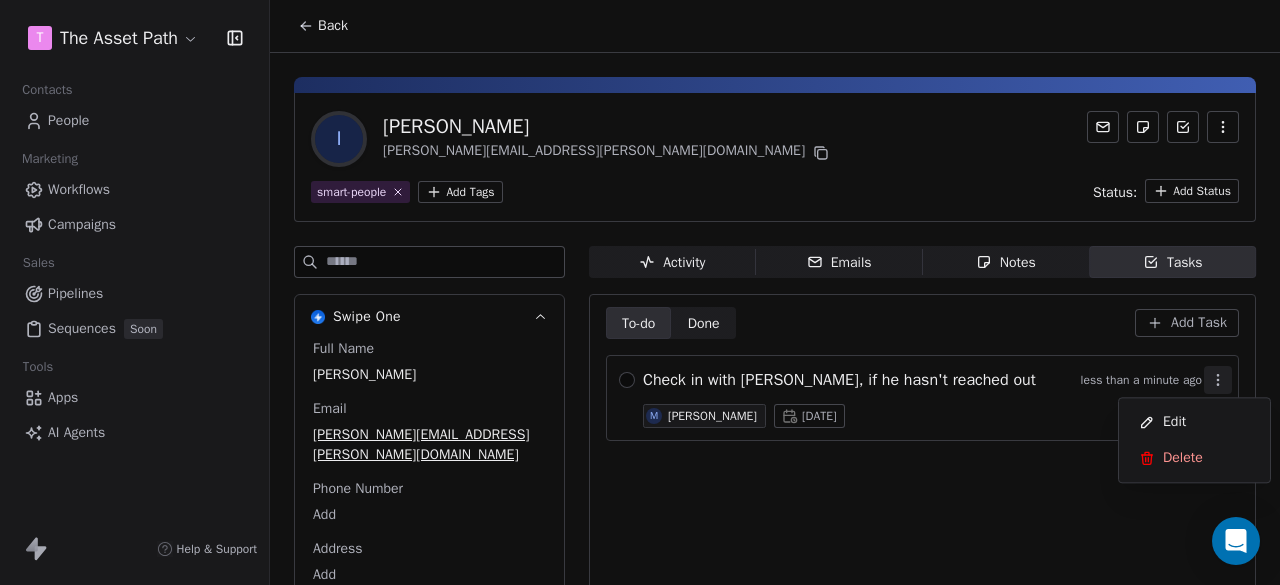 click 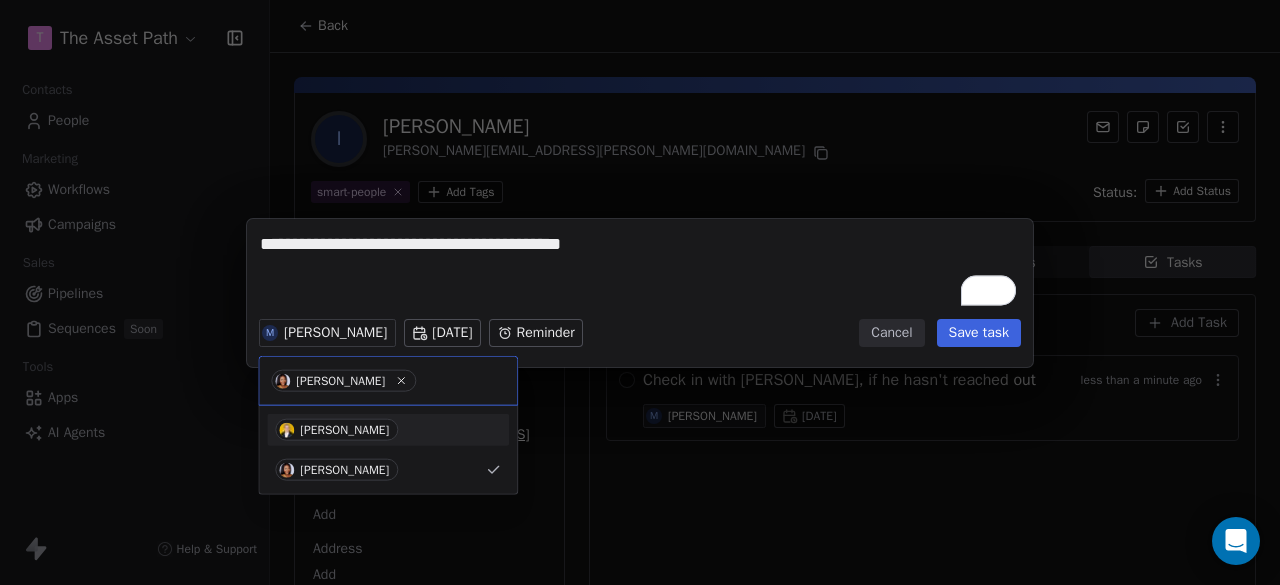 click on "[PERSON_NAME]" at bounding box center [344, 430] 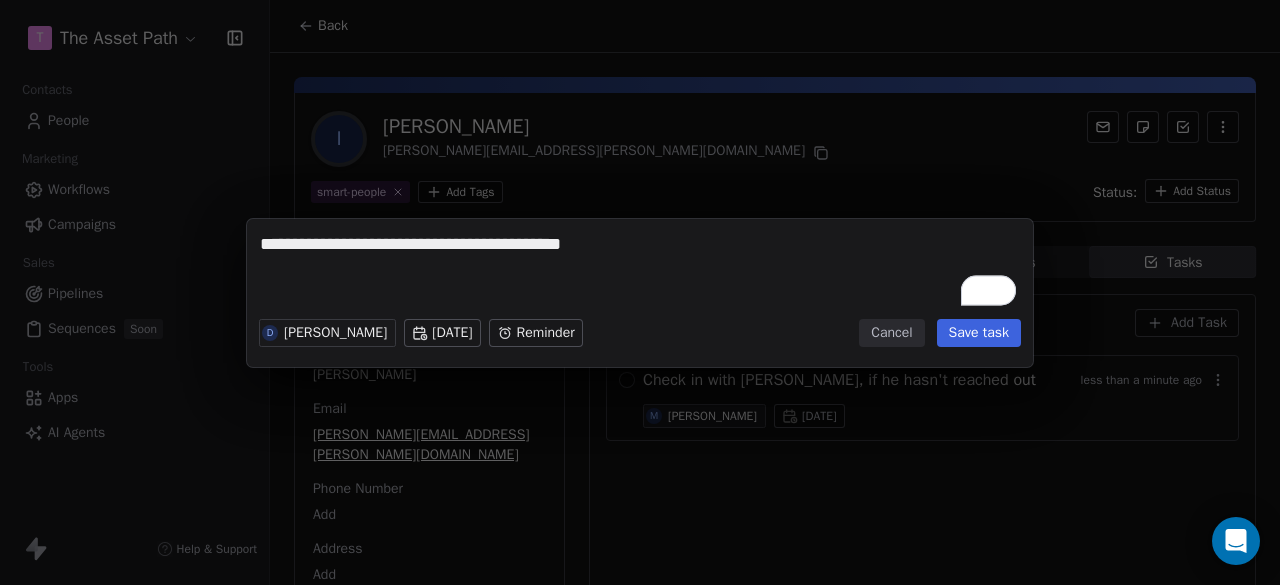 click on "**********" at bounding box center (640, 292) 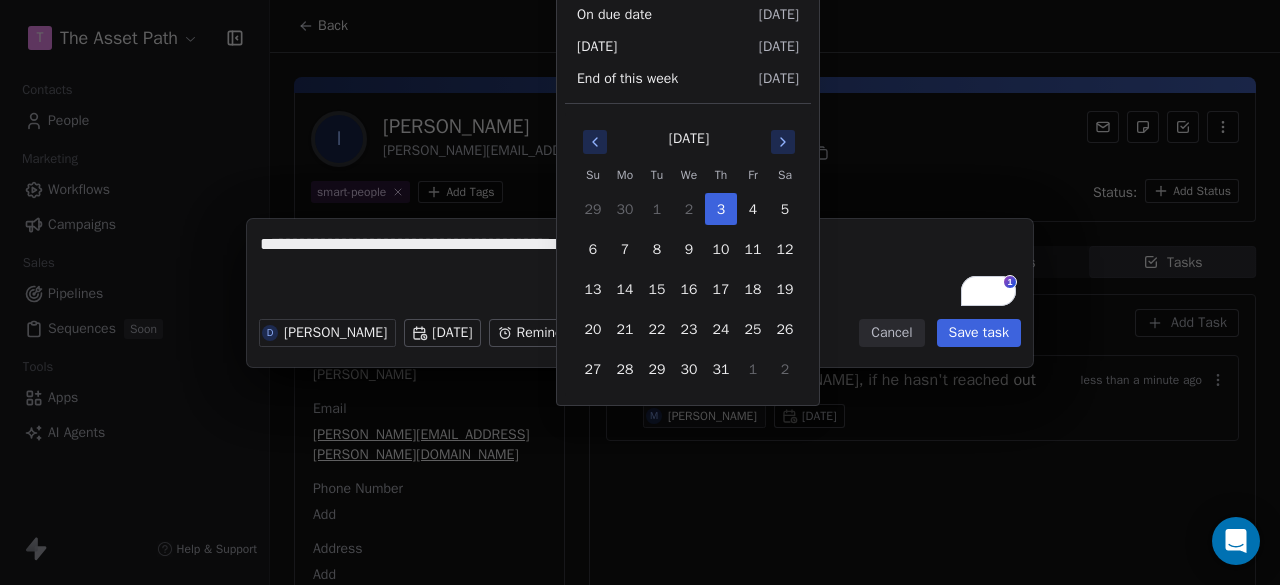 click 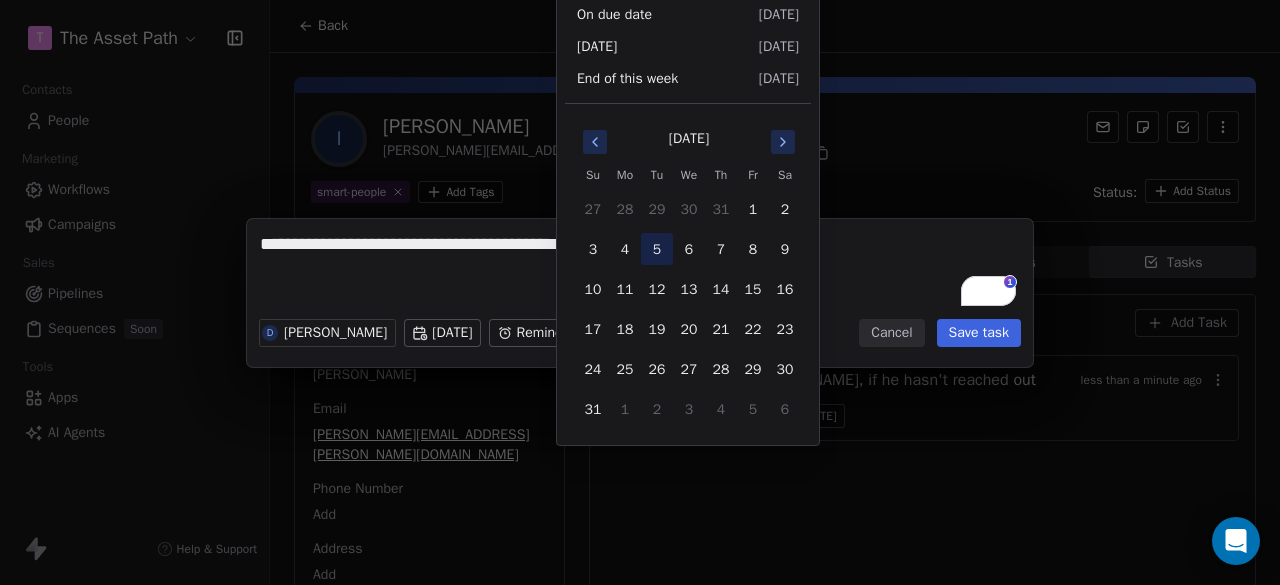 click on "5" at bounding box center [657, 249] 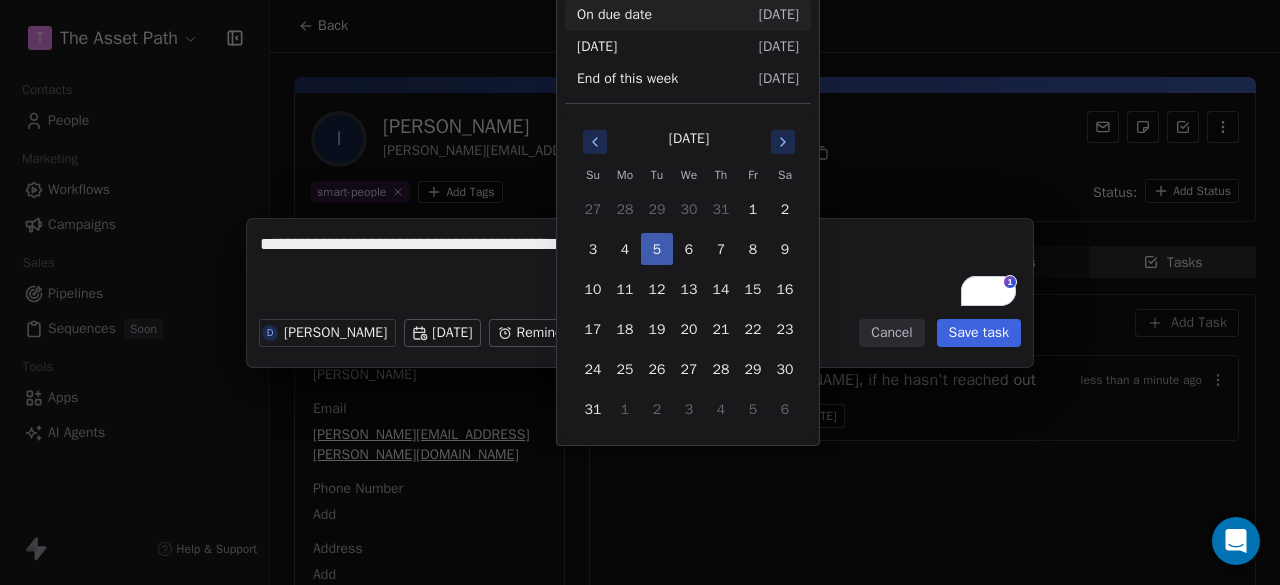 click on "5" at bounding box center [657, 249] 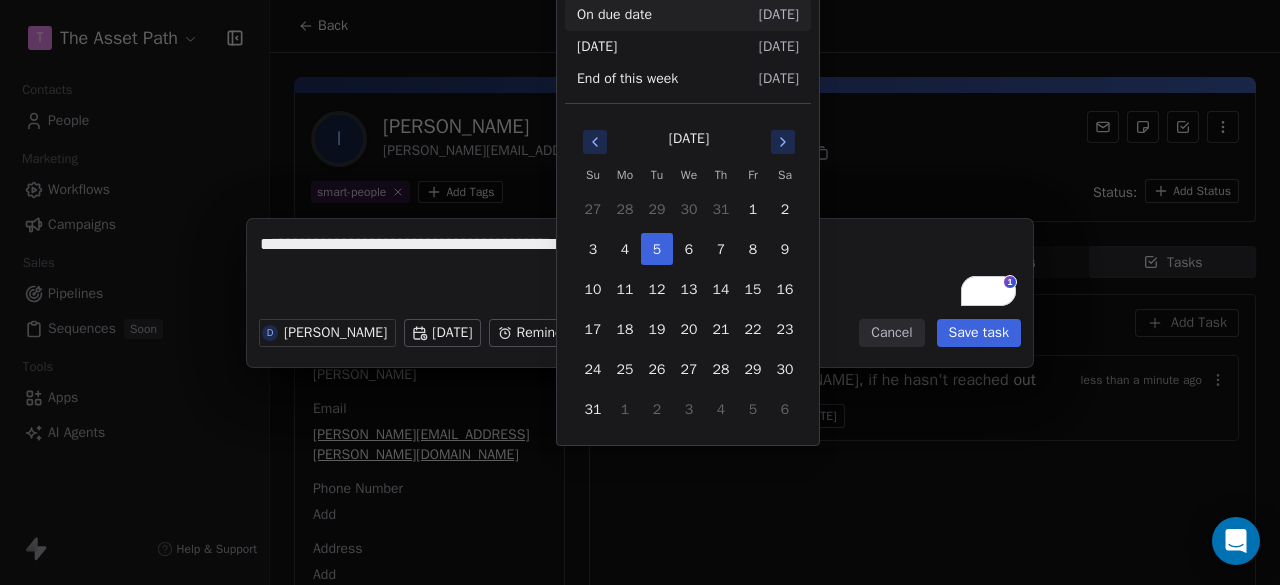 click on "**********" at bounding box center (640, 293) 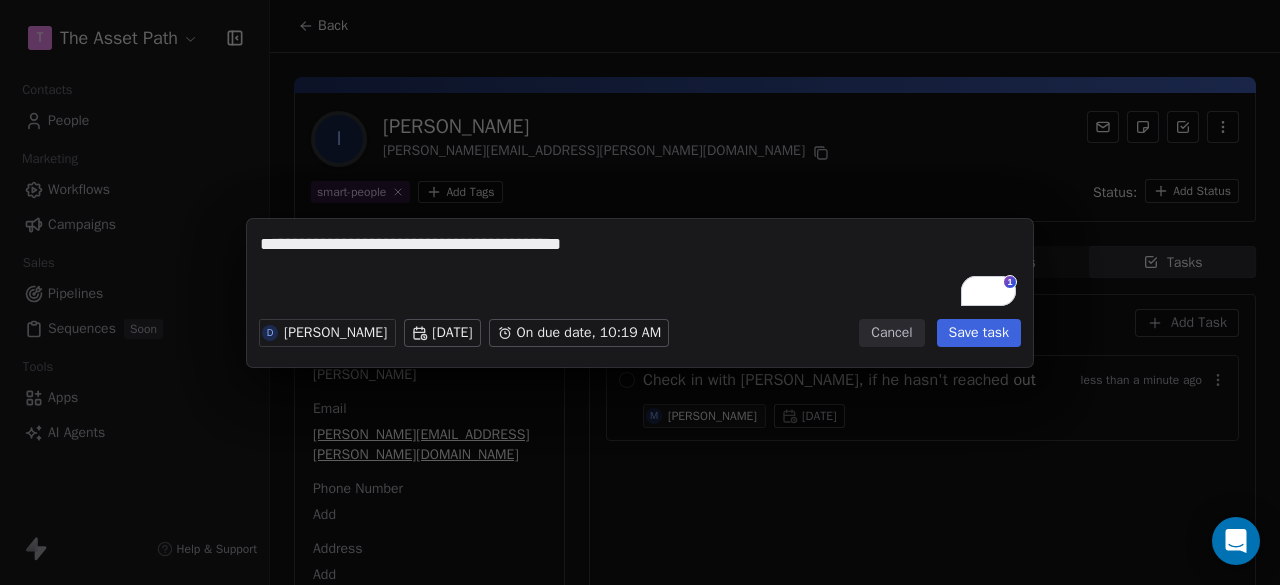 click on "Save task" at bounding box center (979, 333) 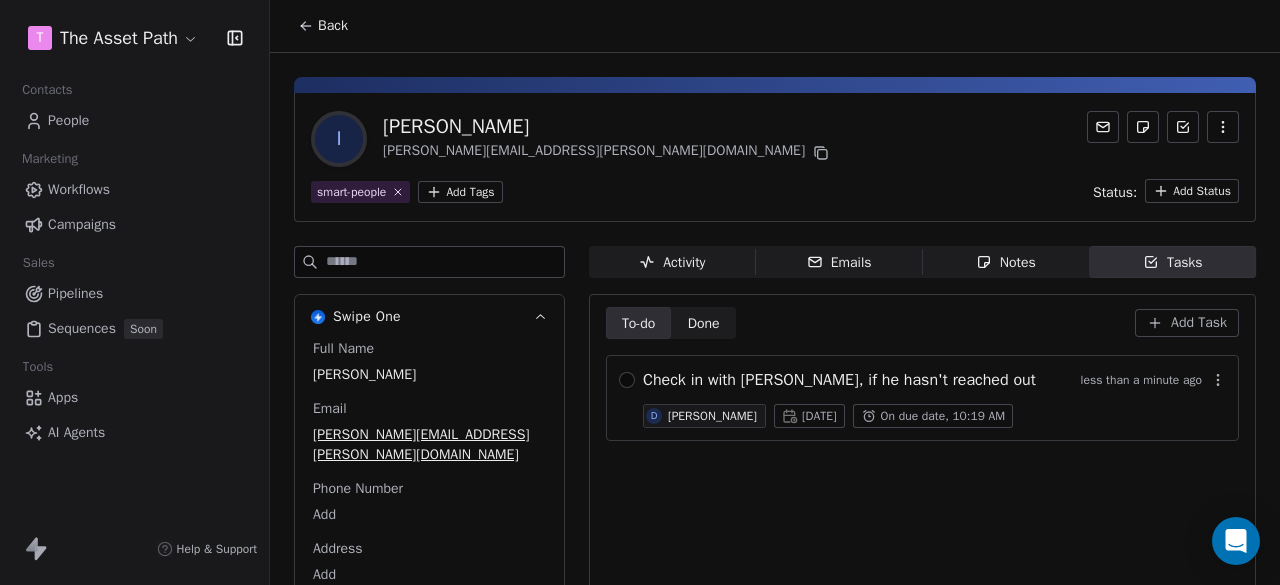 click on "Back" at bounding box center [333, 26] 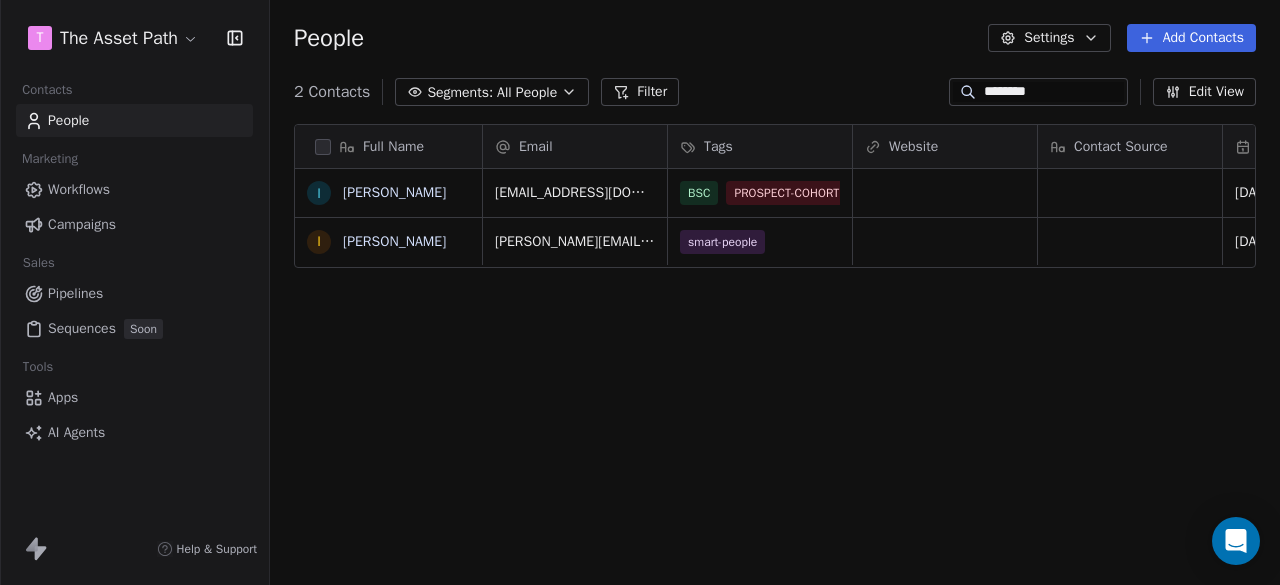 scroll, scrollTop: 16, scrollLeft: 16, axis: both 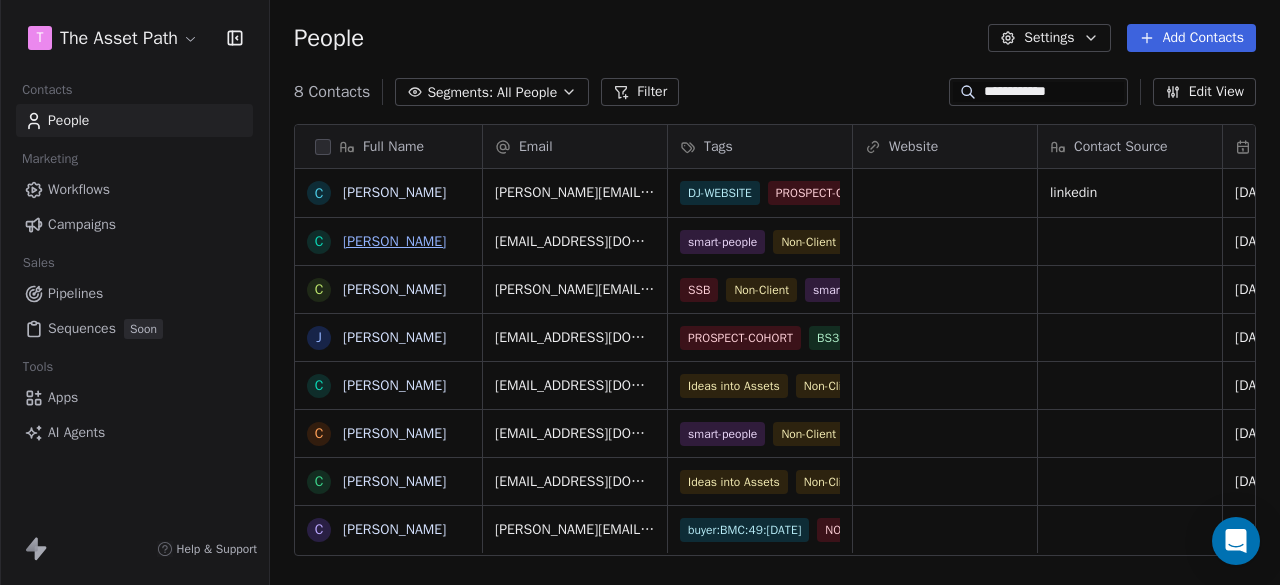 type on "**********" 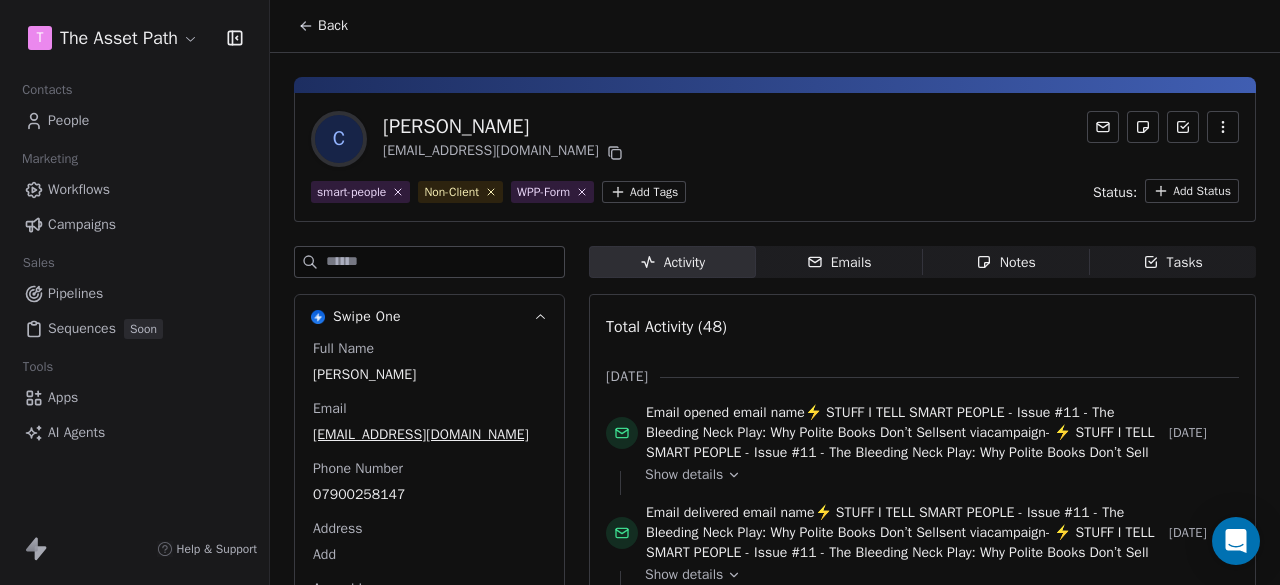 click on "Tasks" at bounding box center (1173, 262) 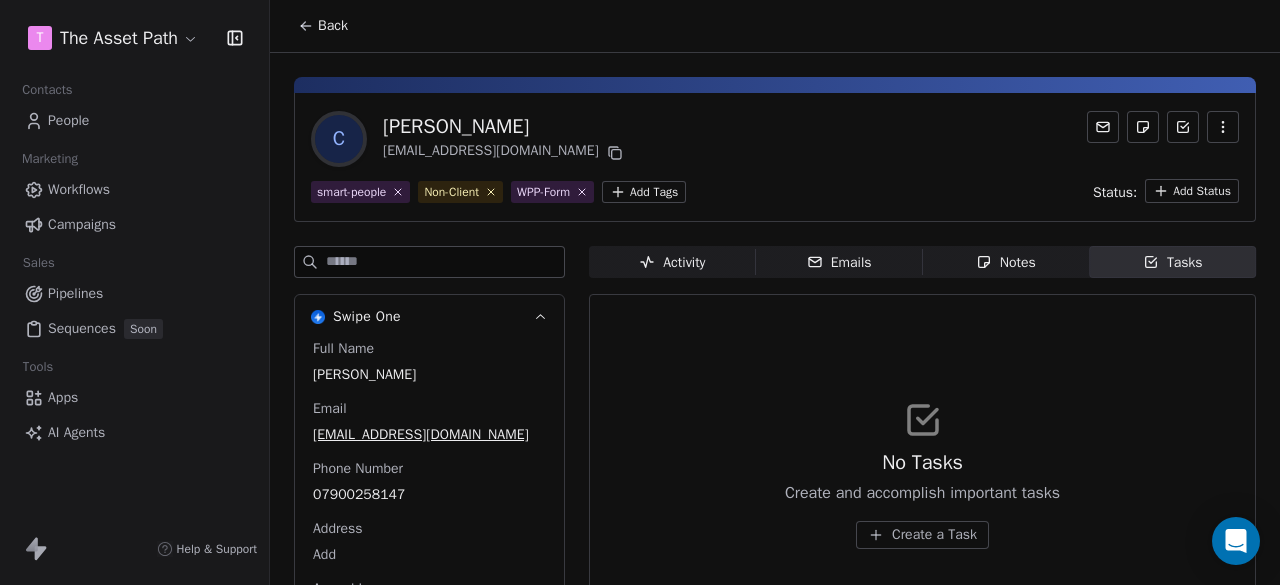 click on "Tasks" at bounding box center (1173, 262) 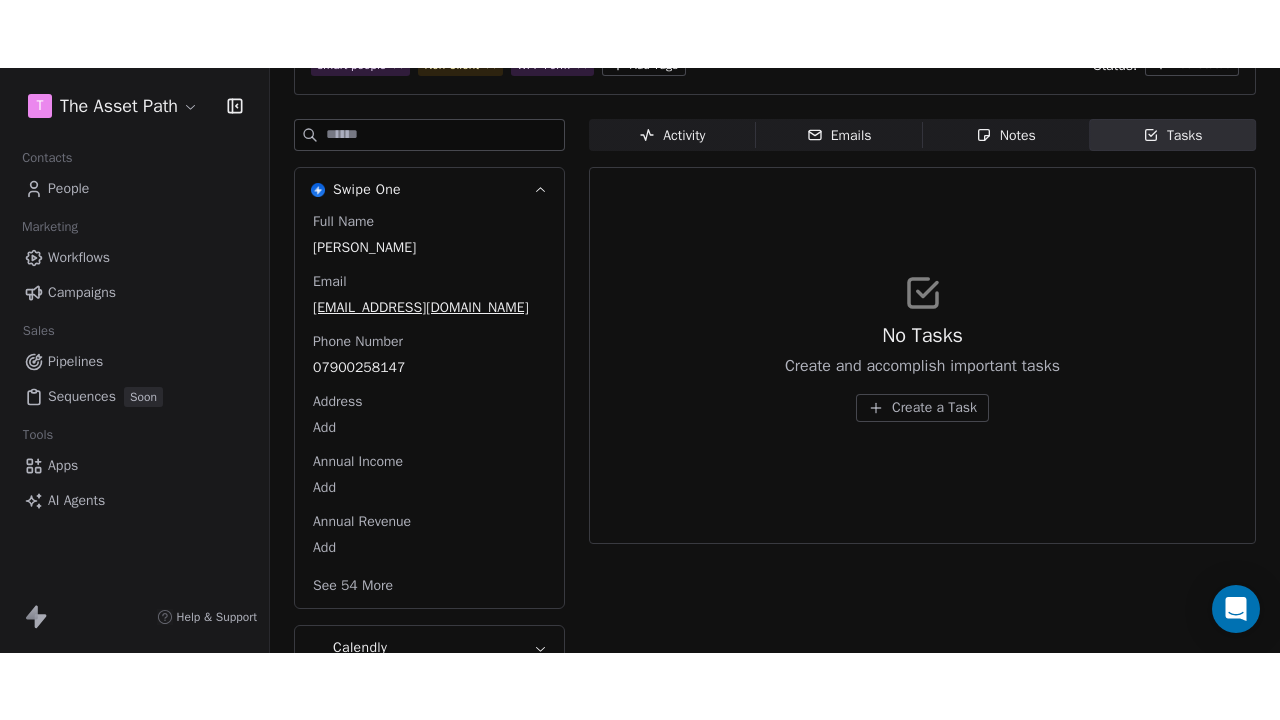 scroll, scrollTop: 200, scrollLeft: 0, axis: vertical 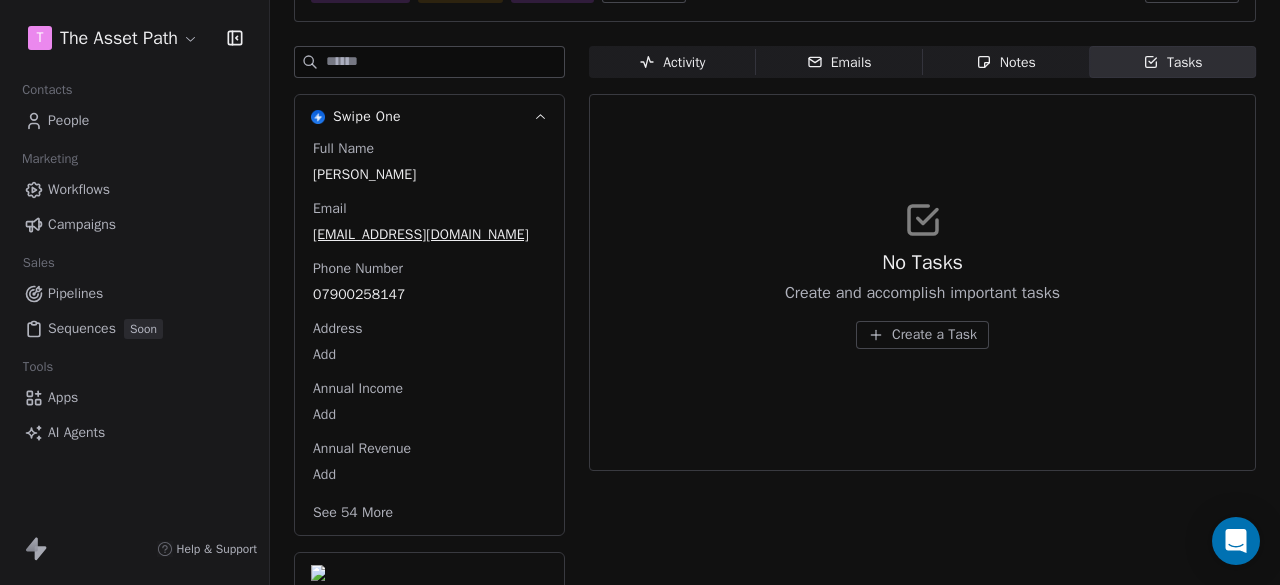 click on "Create a Task" at bounding box center (922, 335) 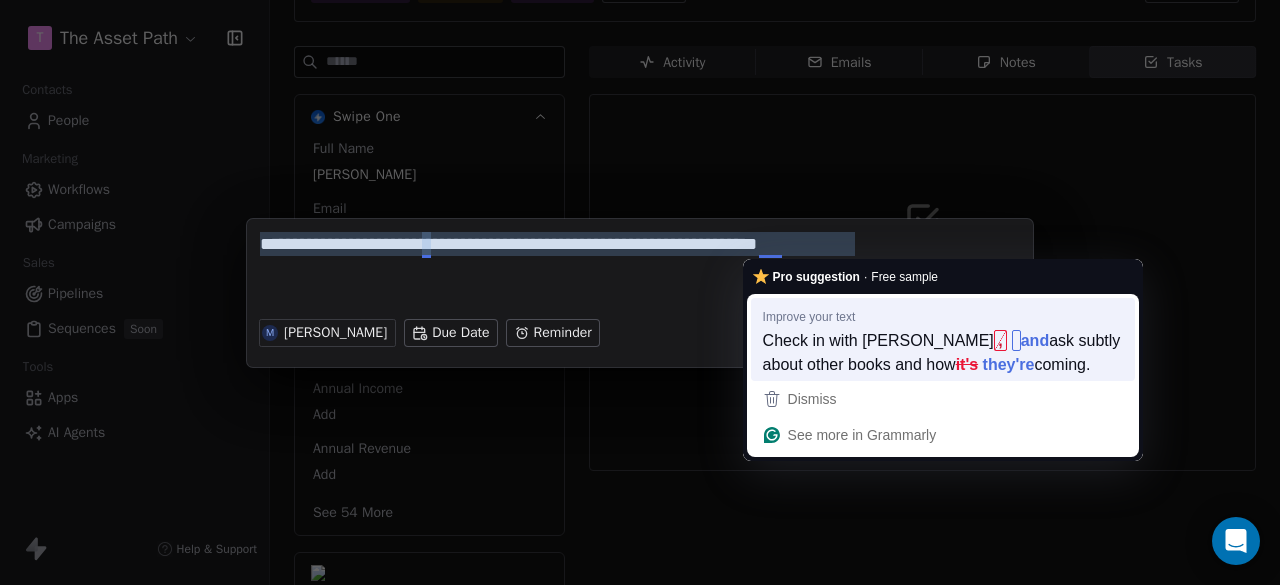 type on "**********" 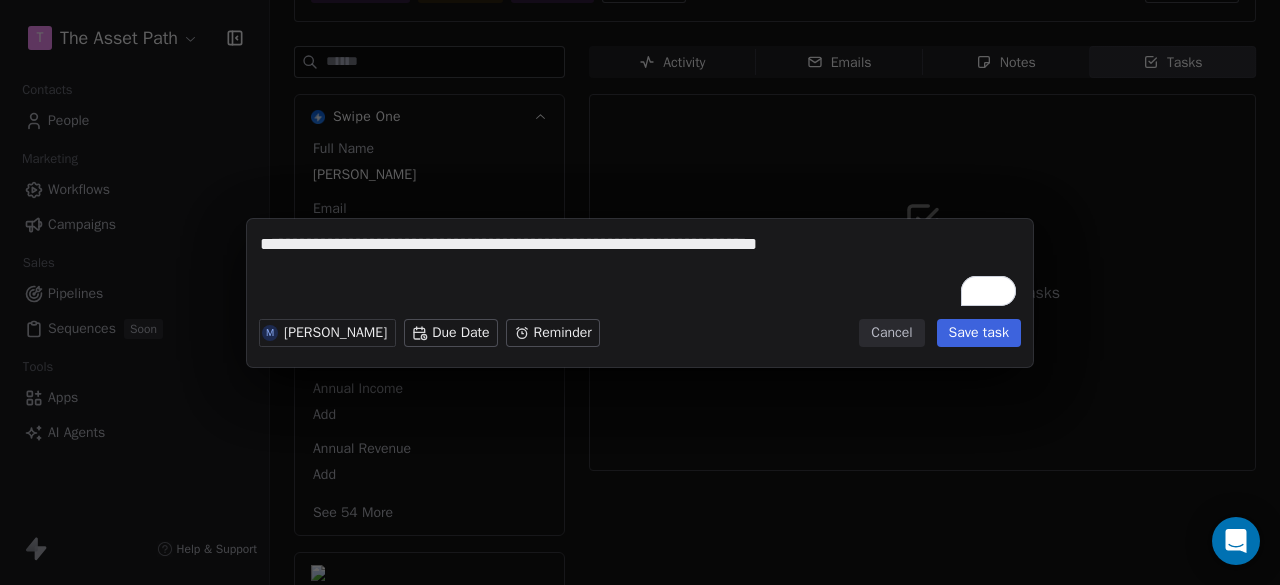 click on "**********" at bounding box center [640, 292] 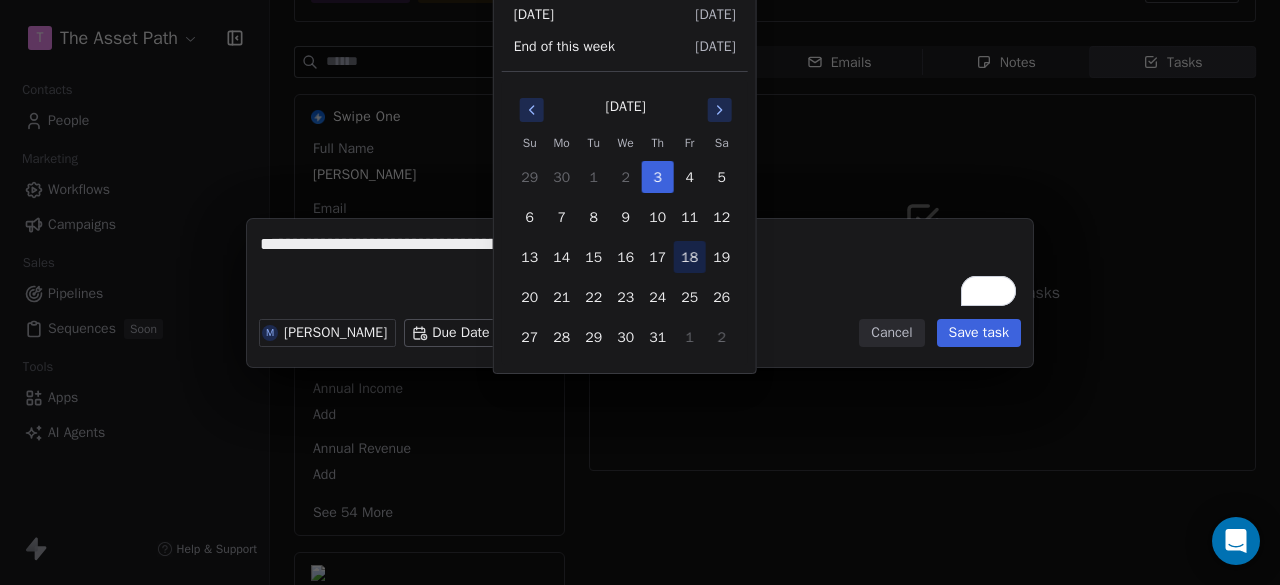 click on "18" at bounding box center (690, 257) 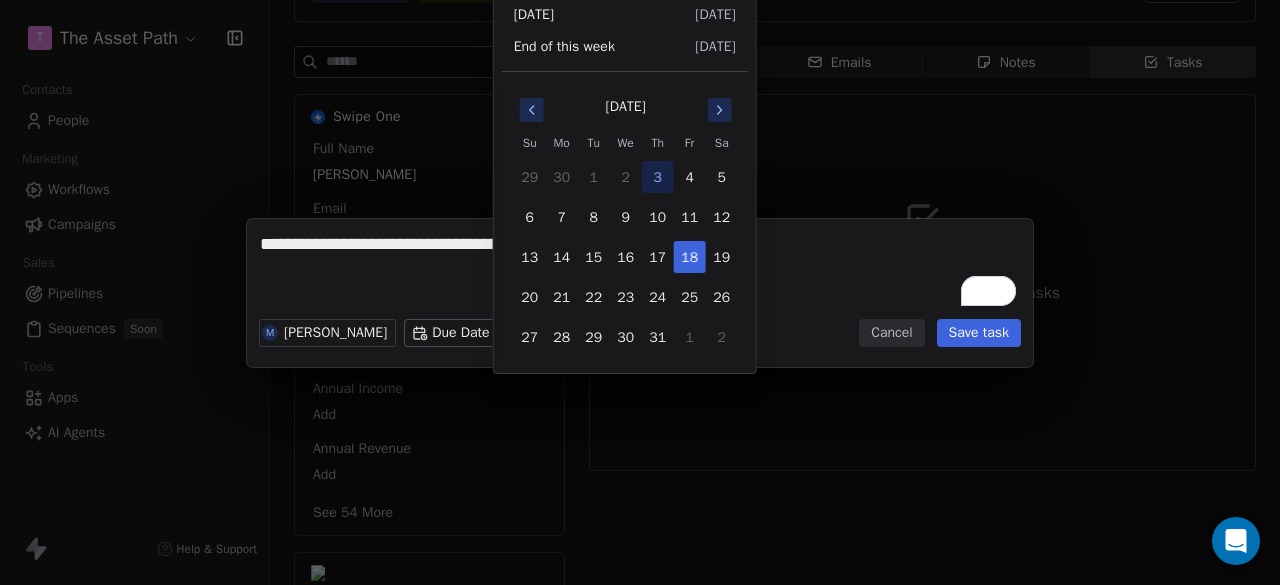 click on "**********" at bounding box center (640, 292) 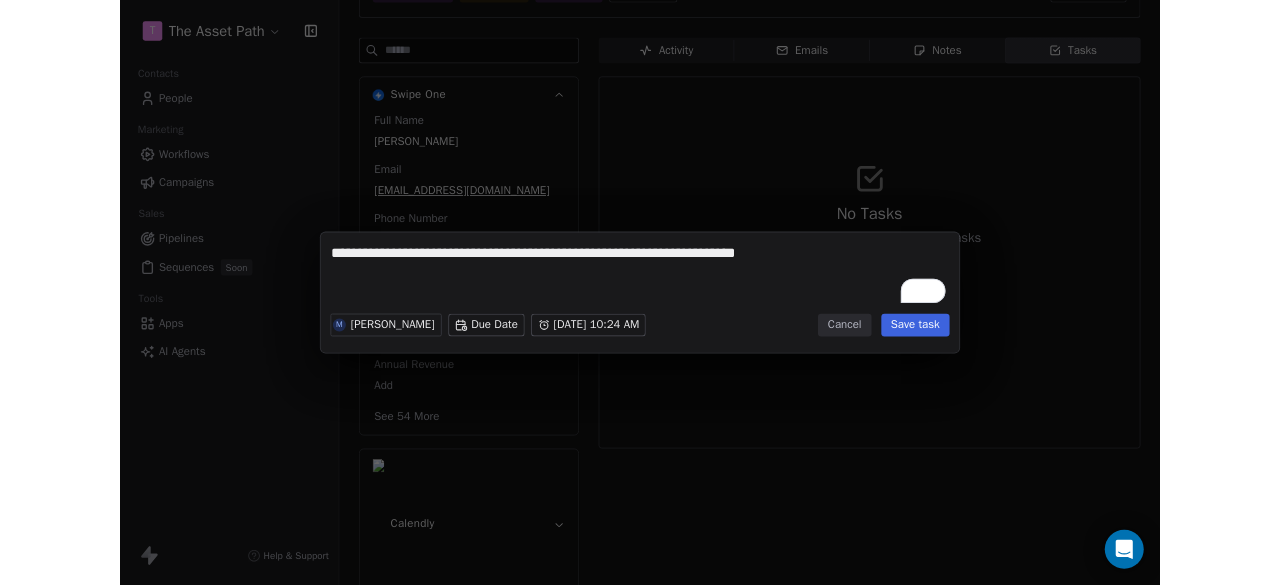 scroll, scrollTop: 108, scrollLeft: 0, axis: vertical 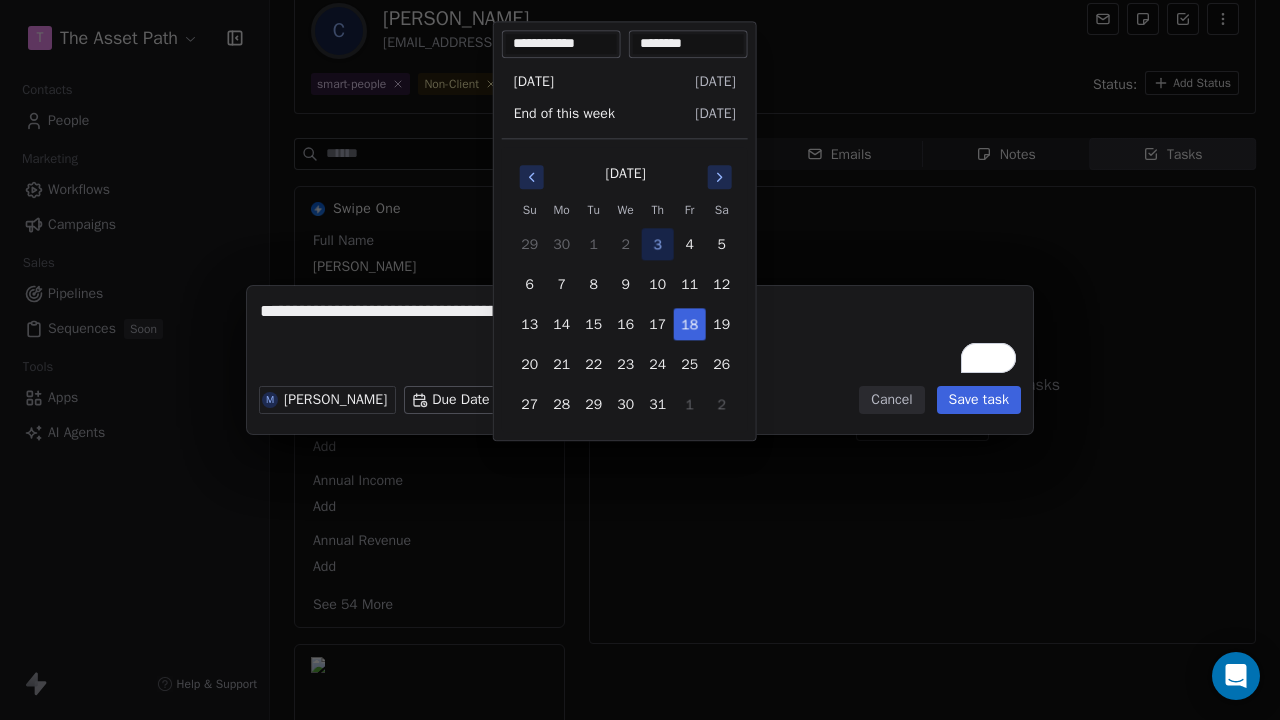 click on "**********" at bounding box center (640, 360) 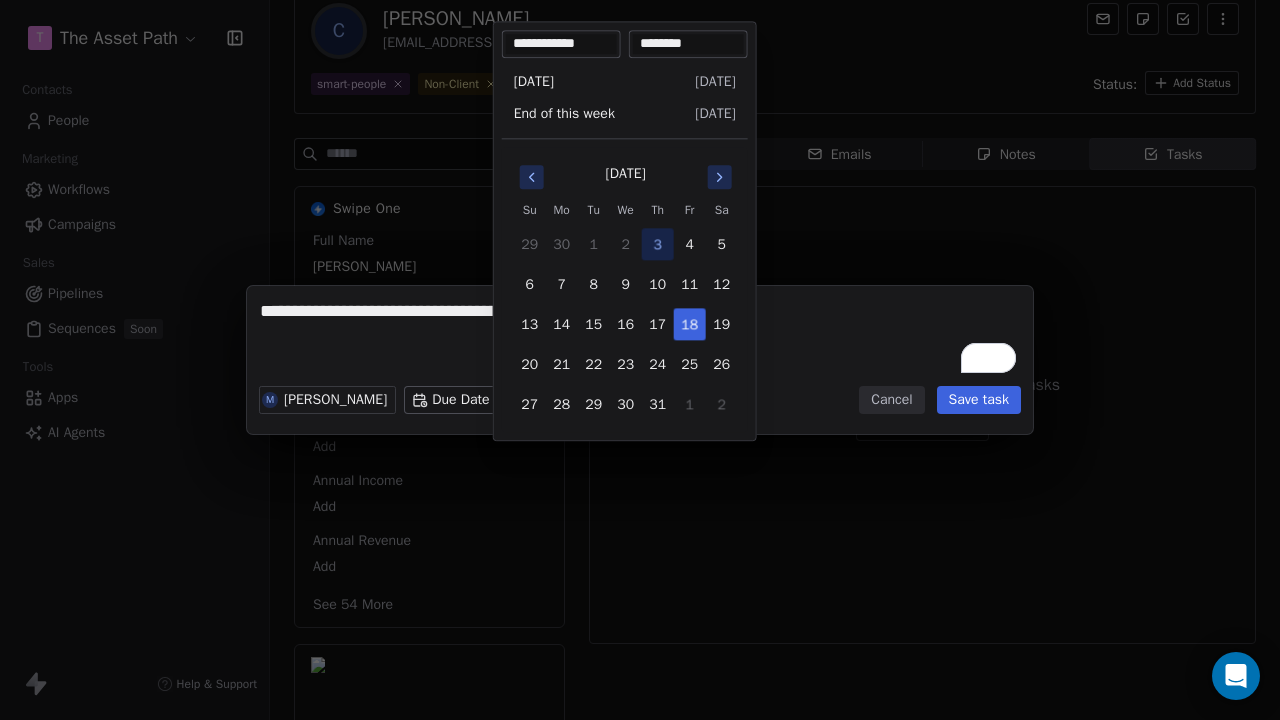 click on "**********" at bounding box center [640, 360] 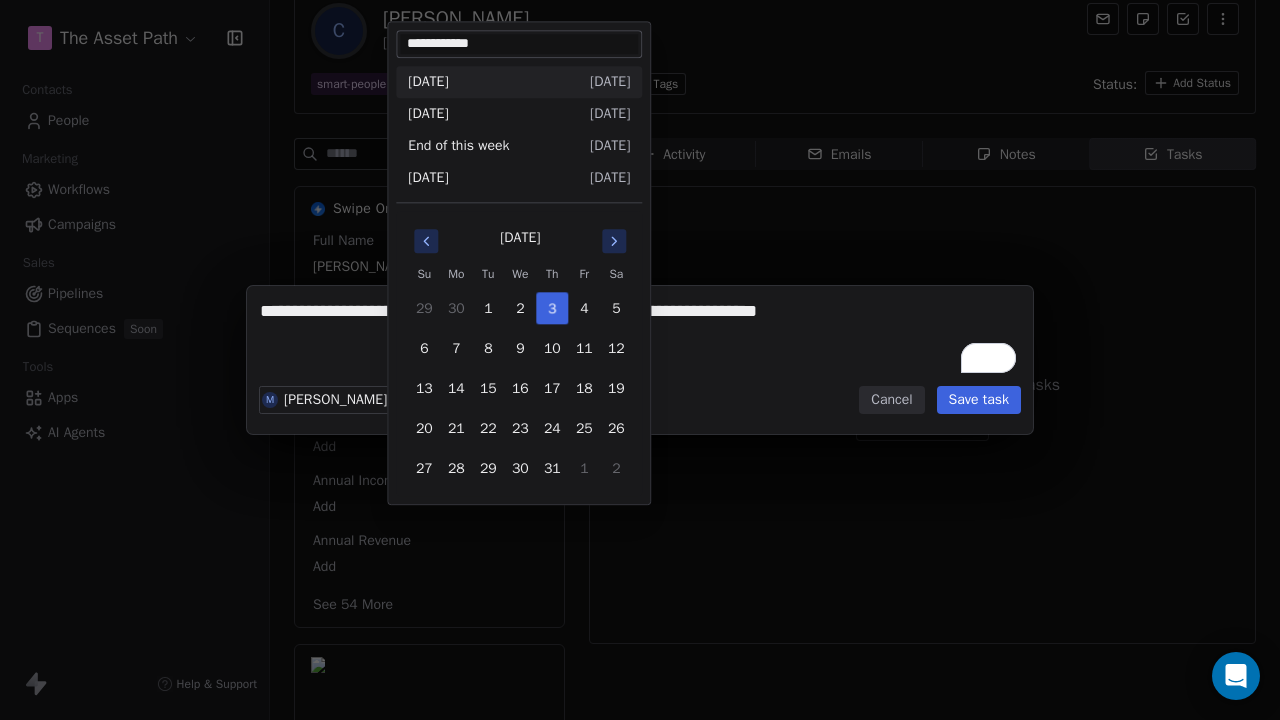 click on "**********" at bounding box center (640, 360) 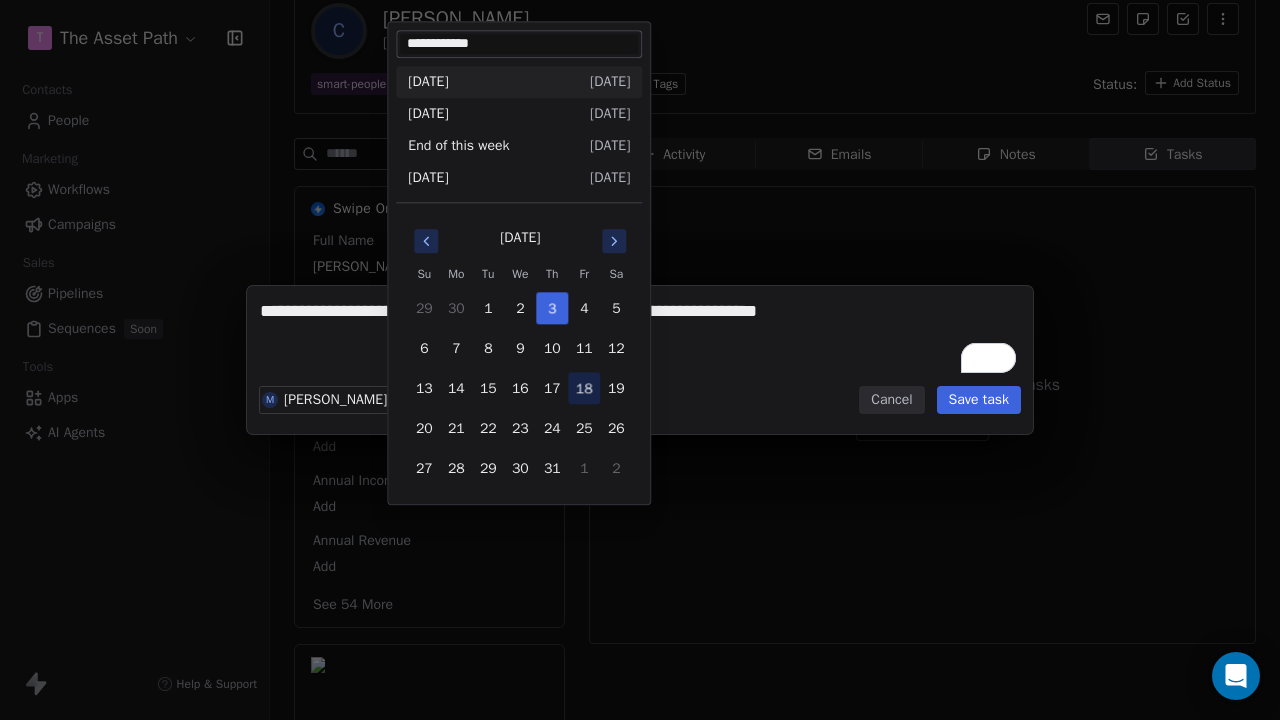 click on "18" at bounding box center [584, 388] 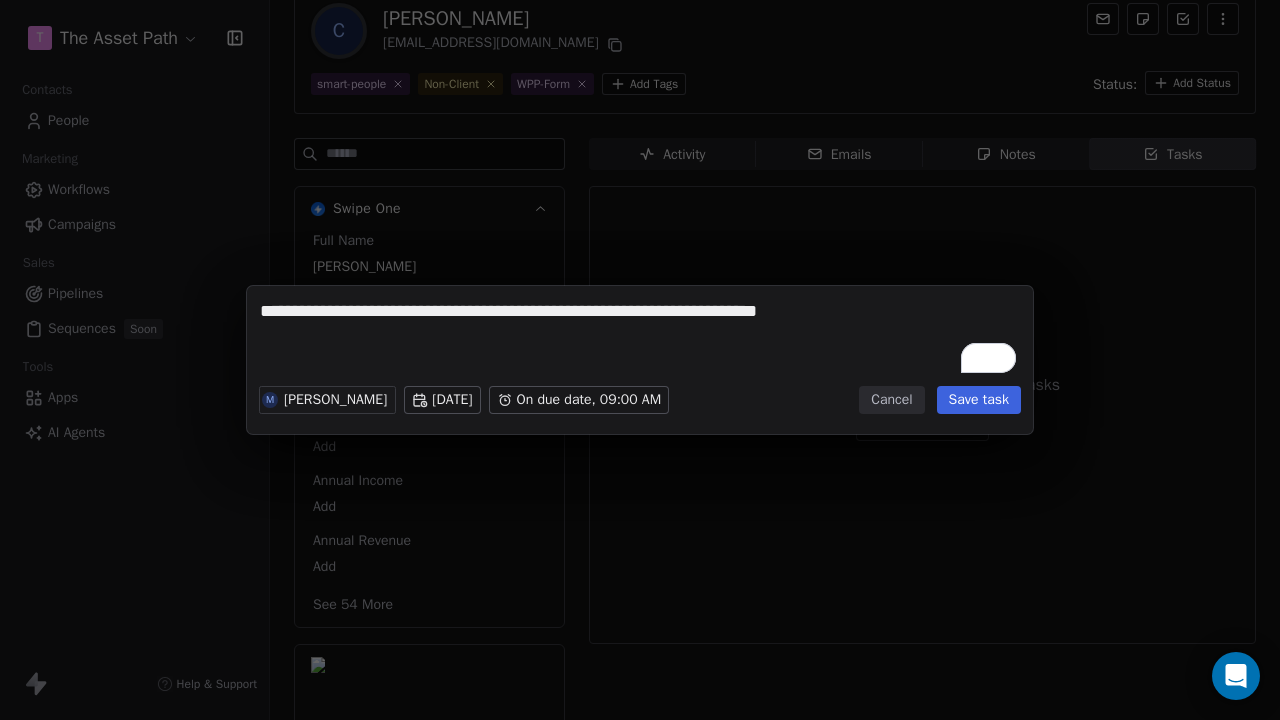 click on "**********" at bounding box center [640, 360] 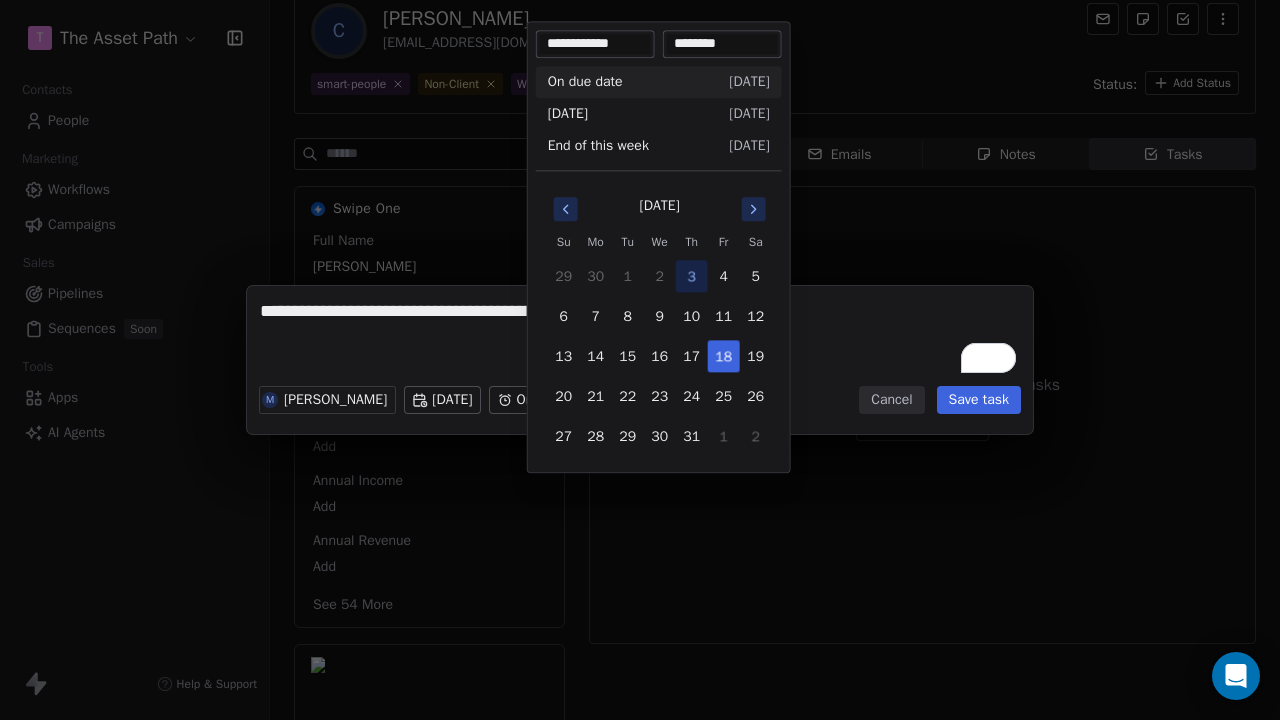 click on "**********" at bounding box center (640, 360) 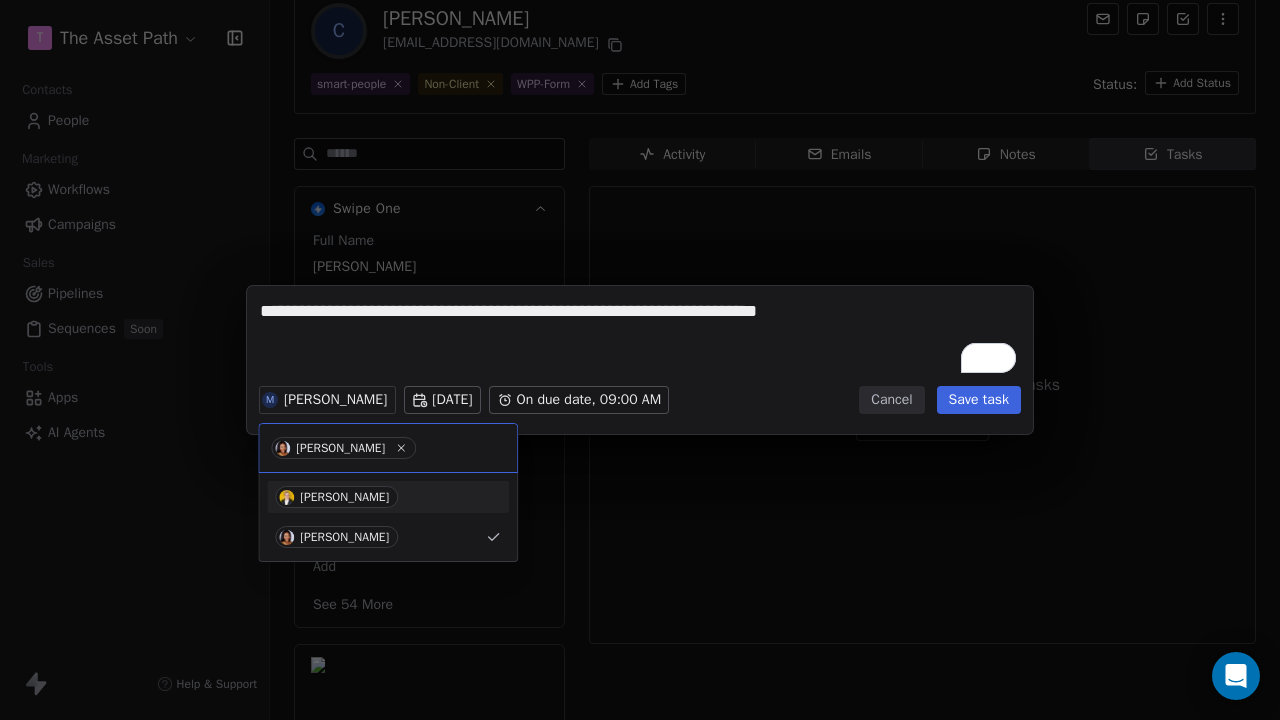click on "[PERSON_NAME]" at bounding box center (336, 497) 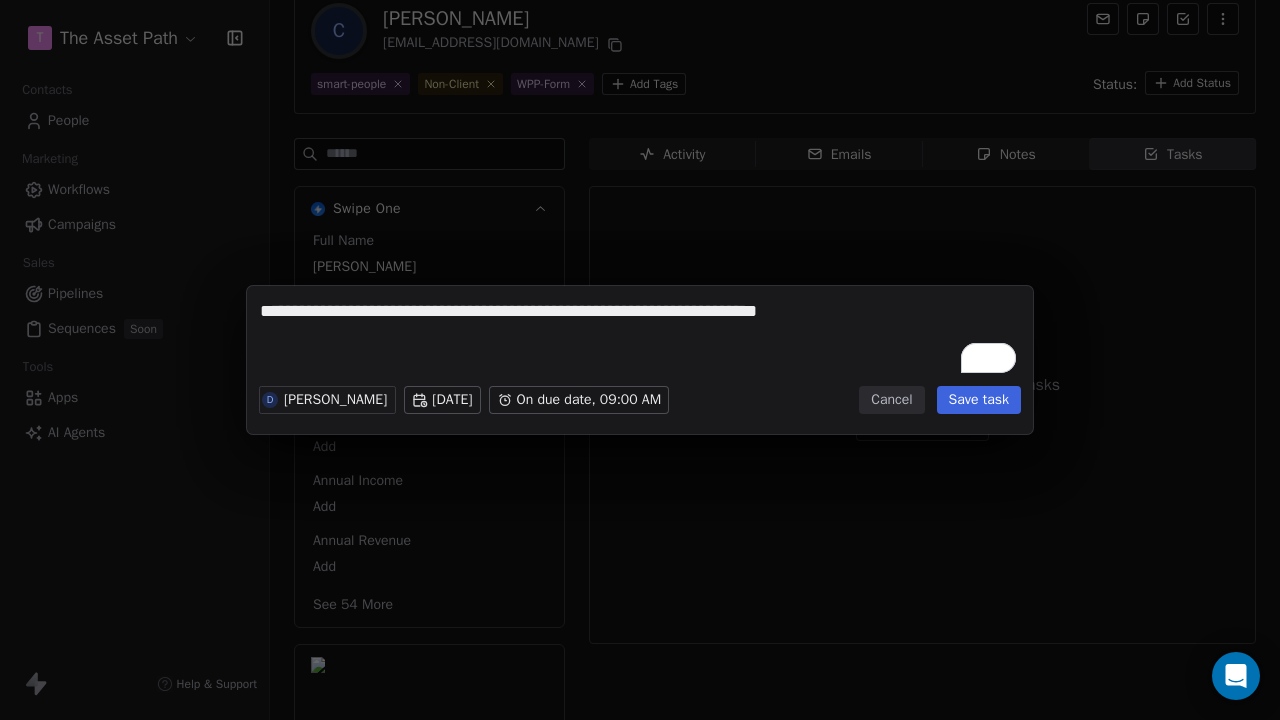 click on "Save task" at bounding box center (979, 400) 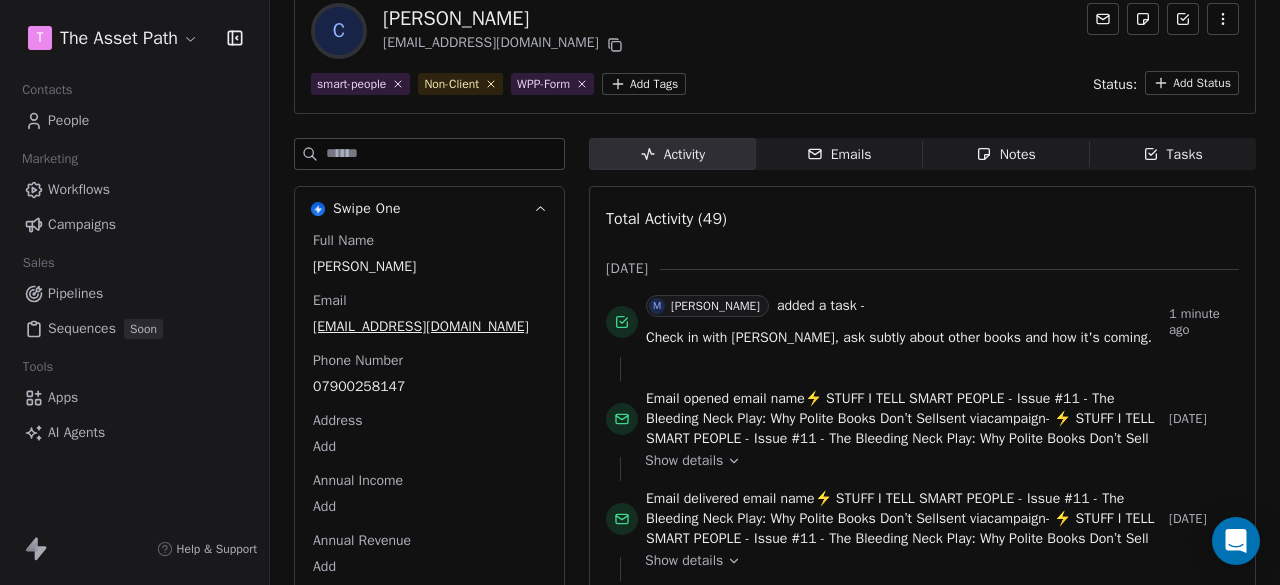 click on "Campaigns" at bounding box center (82, 224) 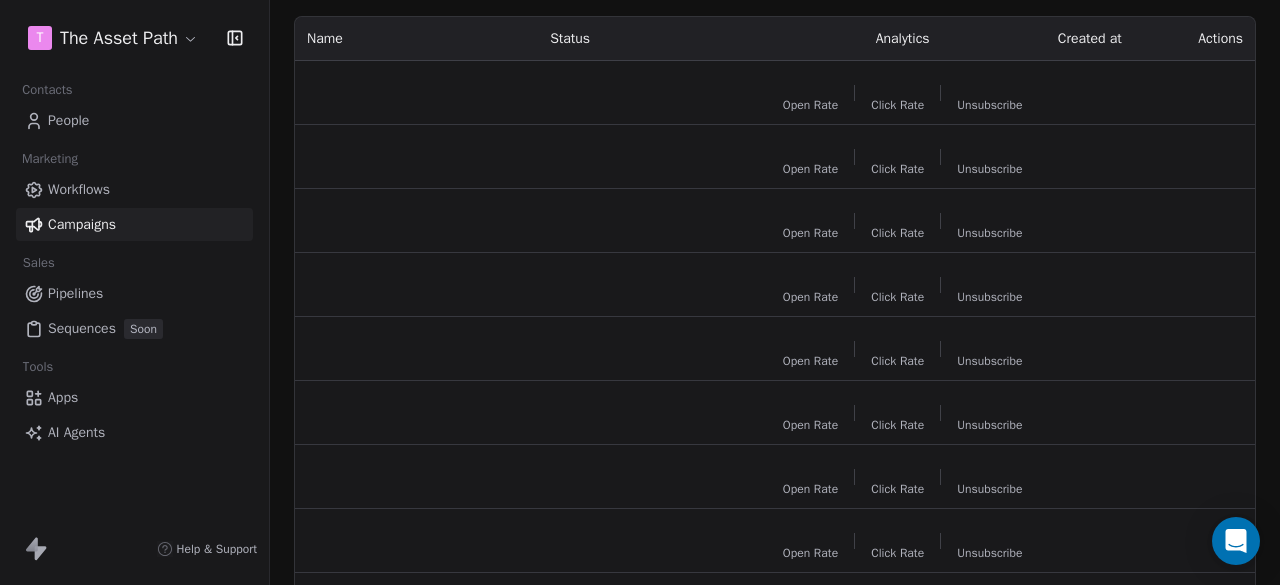 scroll, scrollTop: 0, scrollLeft: 0, axis: both 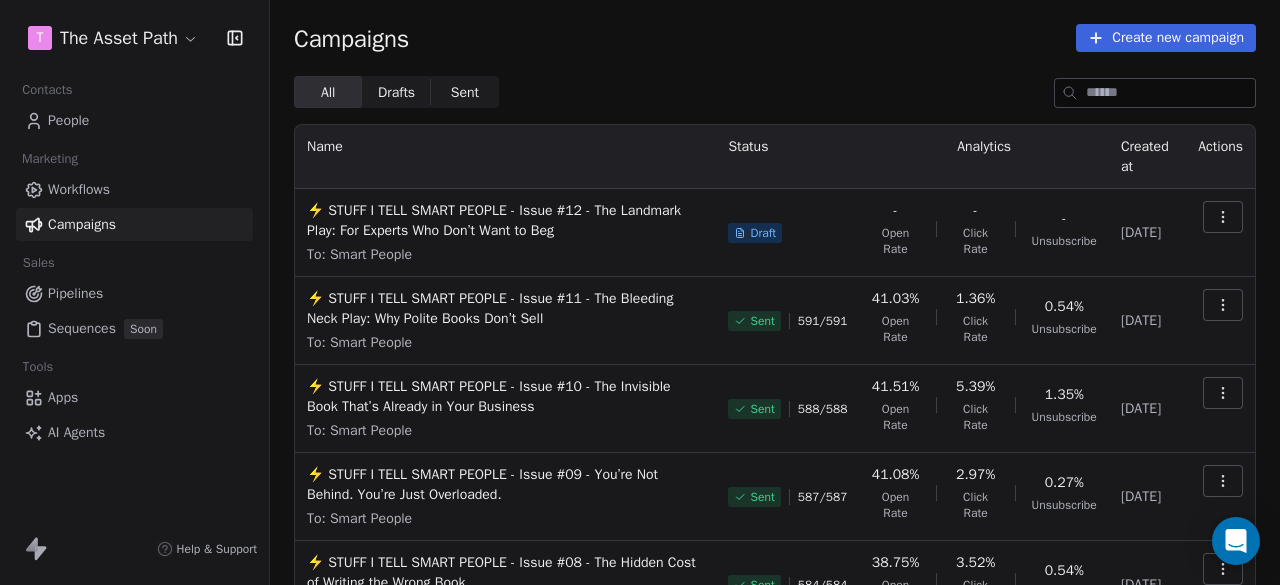 click 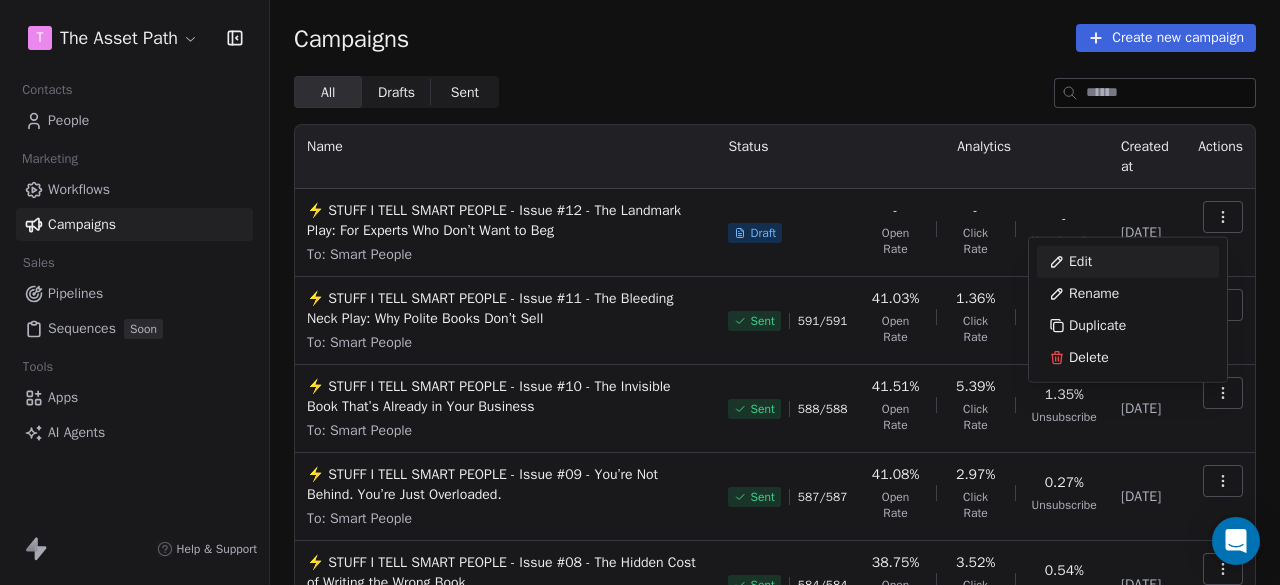 click on "Edit" at bounding box center (1080, 262) 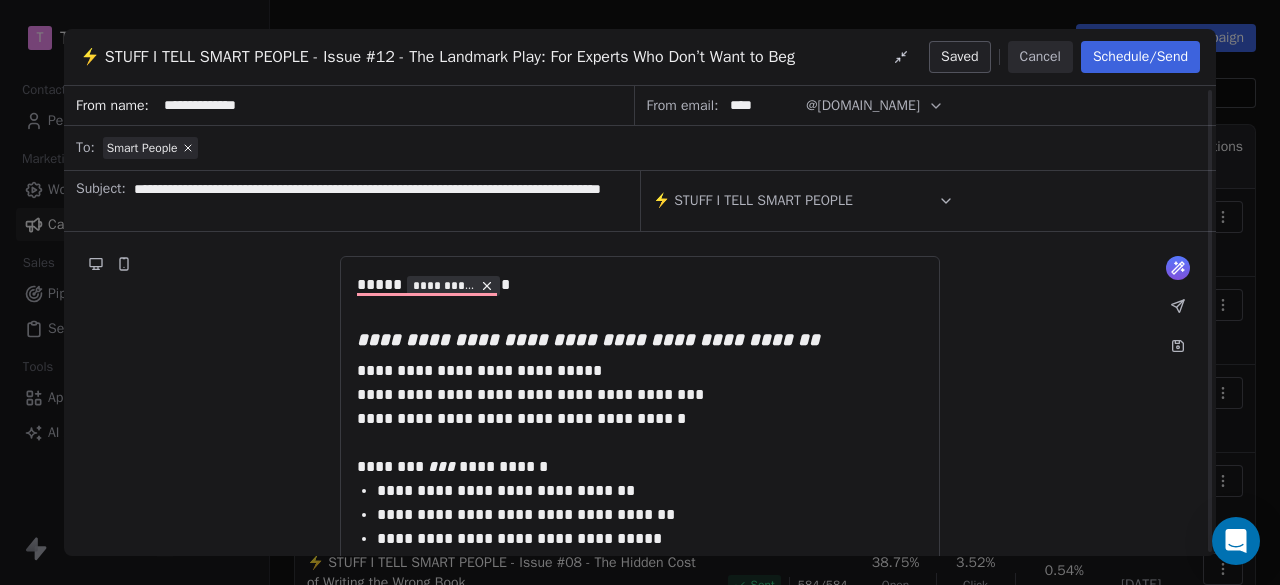 scroll, scrollTop: 300, scrollLeft: 0, axis: vertical 